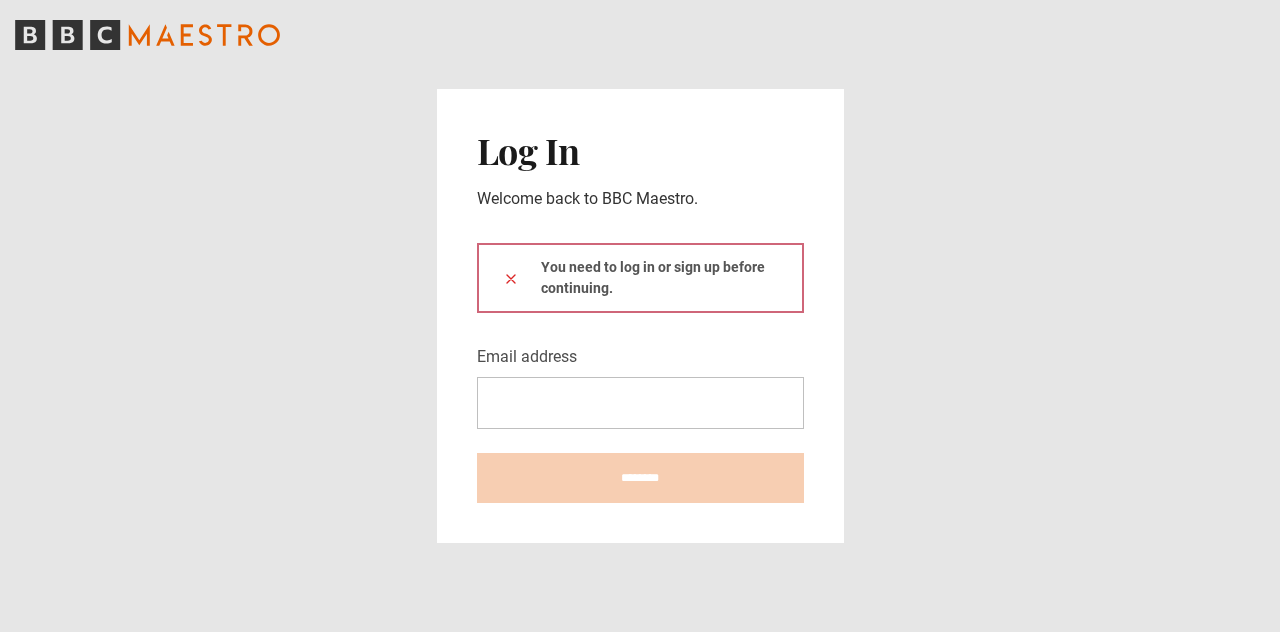 scroll, scrollTop: 0, scrollLeft: 0, axis: both 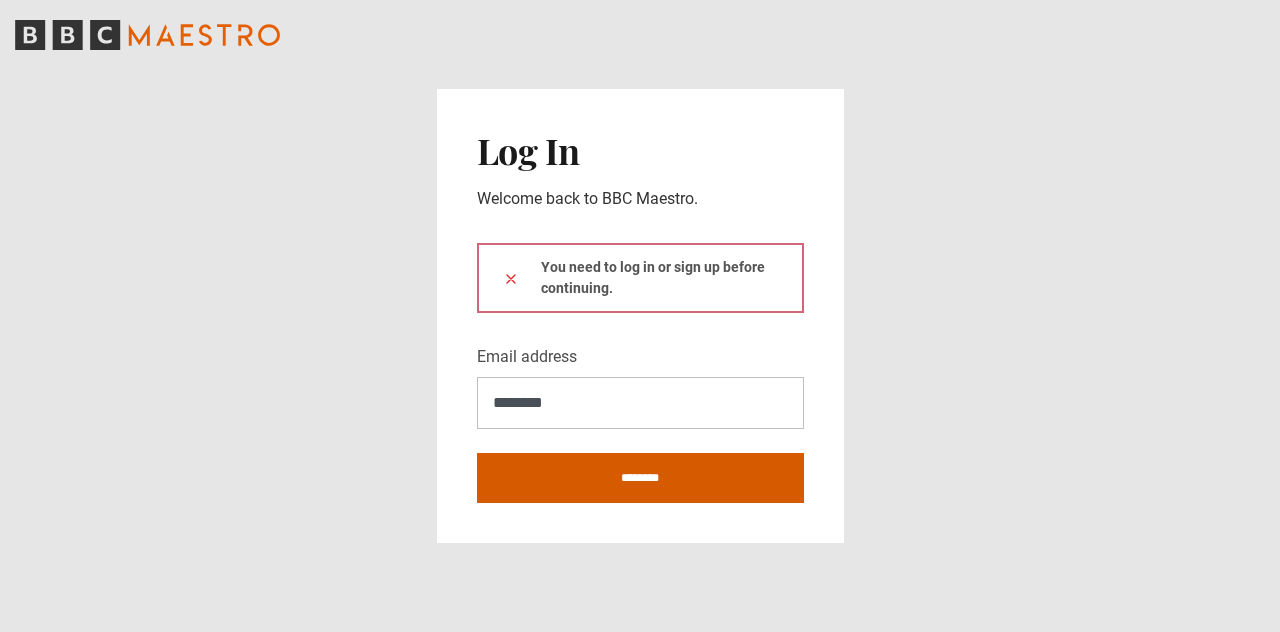 click on "********" at bounding box center (640, 478) 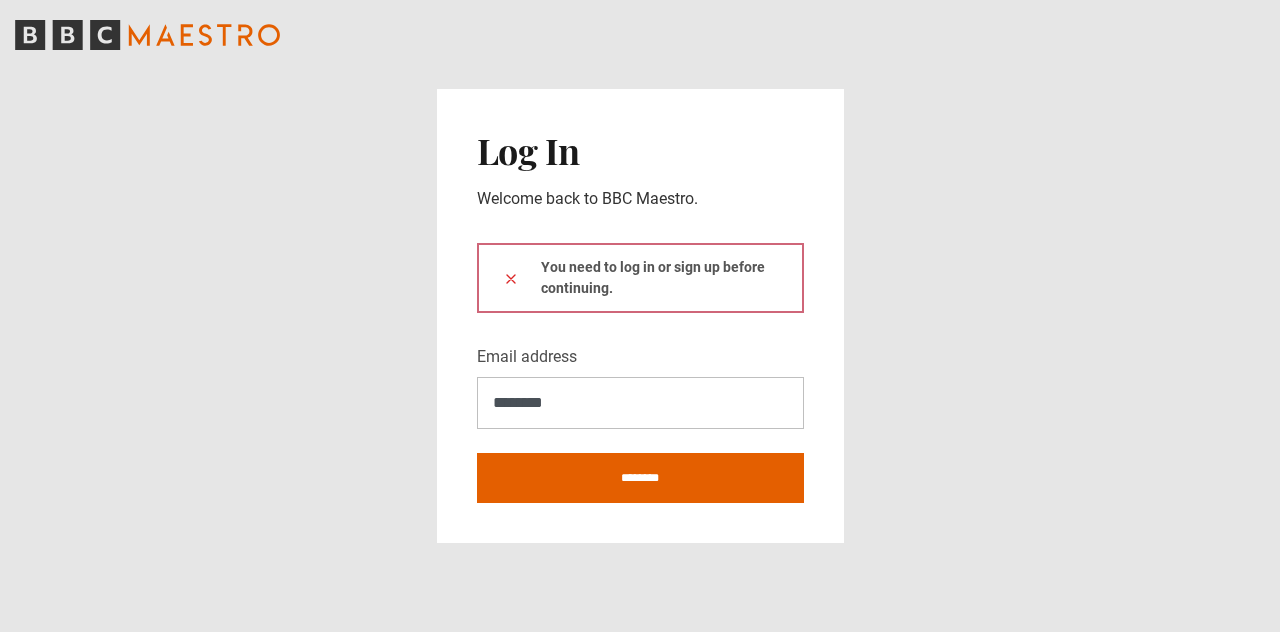 click on "You need to log in or sign up before continuing." at bounding box center (640, 278) 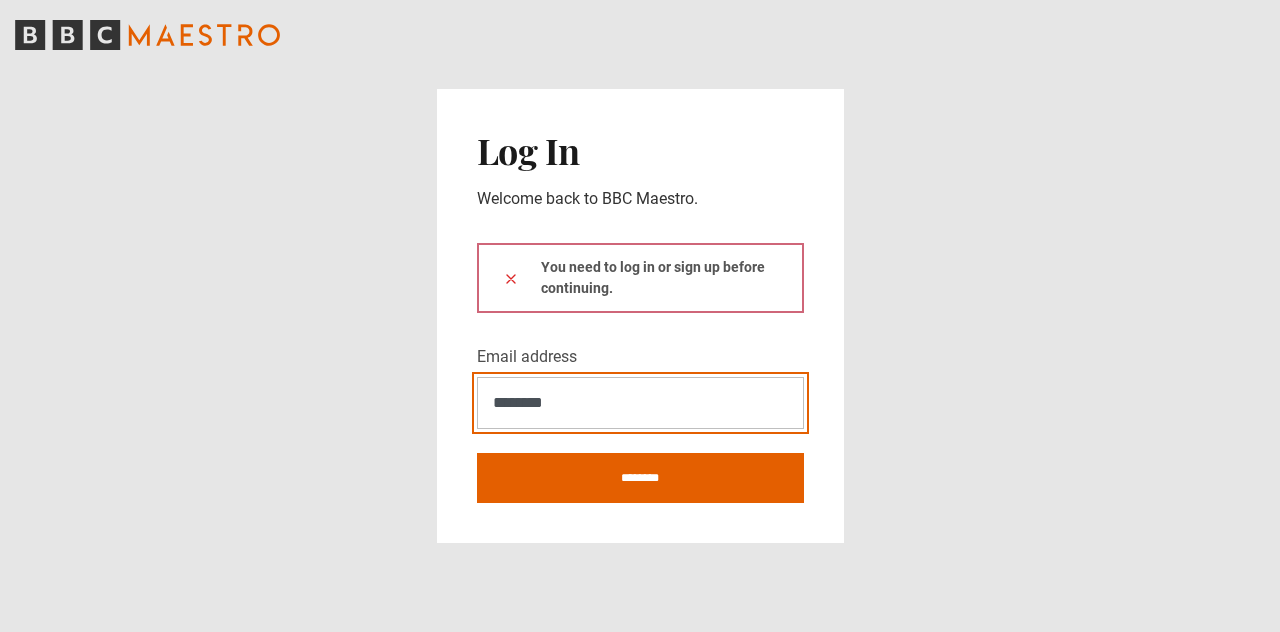 click on "********" at bounding box center (640, 403) 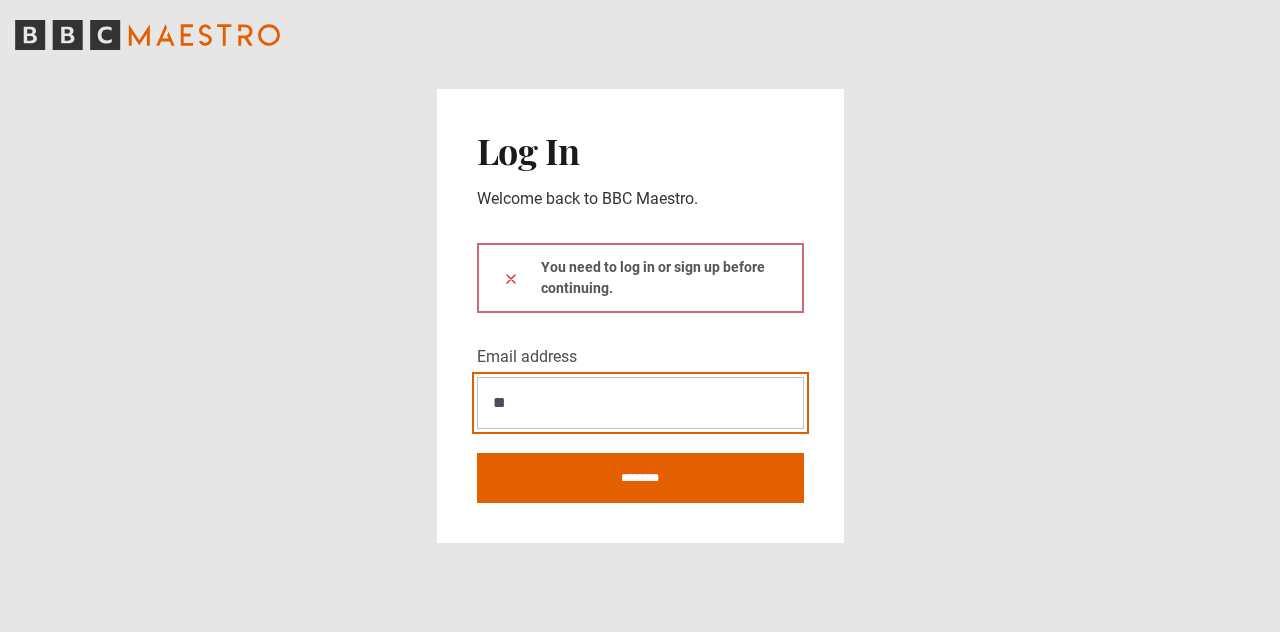 type on "*" 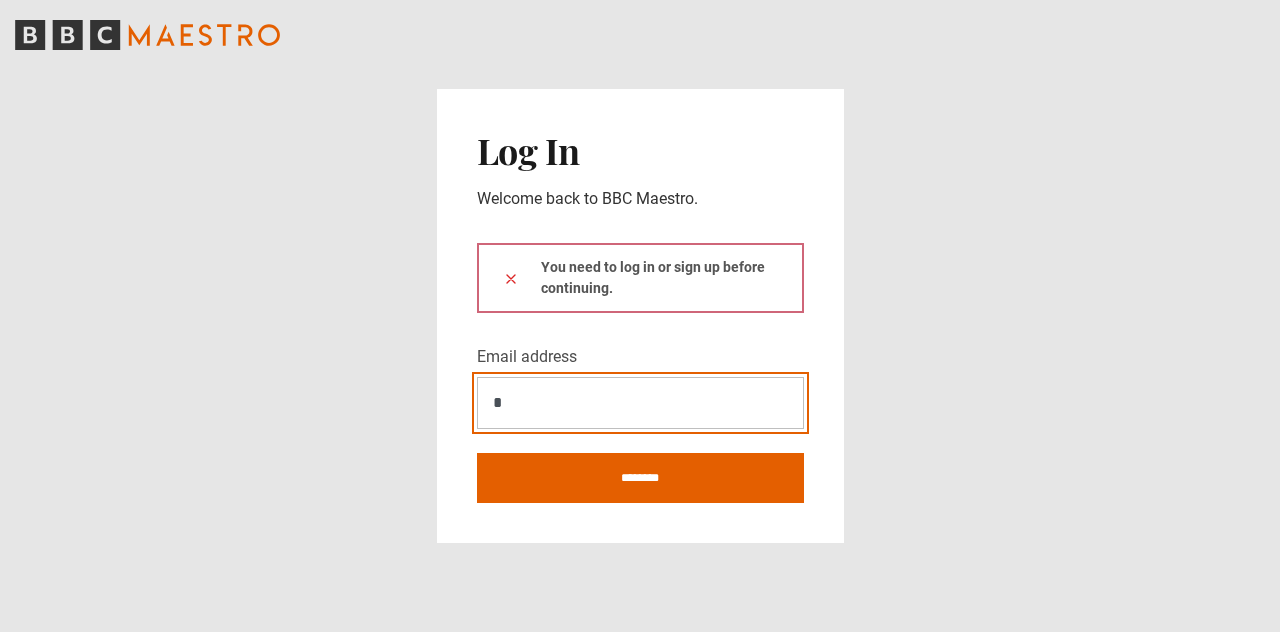 type on "**********" 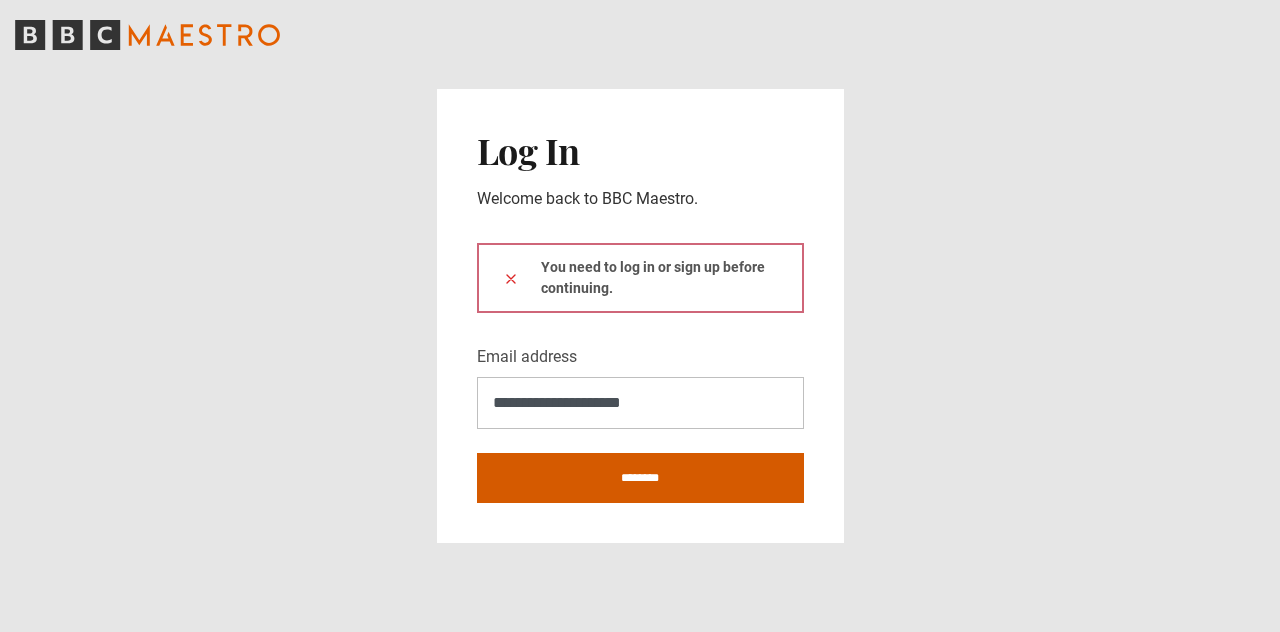 click on "********" at bounding box center (640, 478) 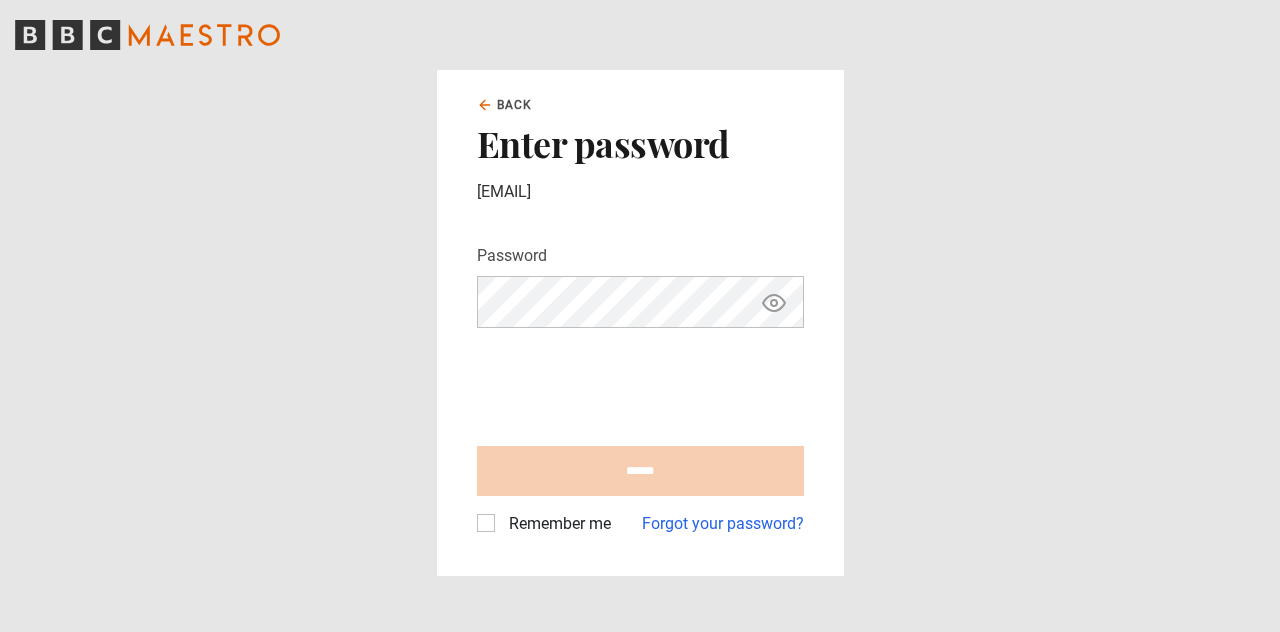 scroll, scrollTop: 0, scrollLeft: 0, axis: both 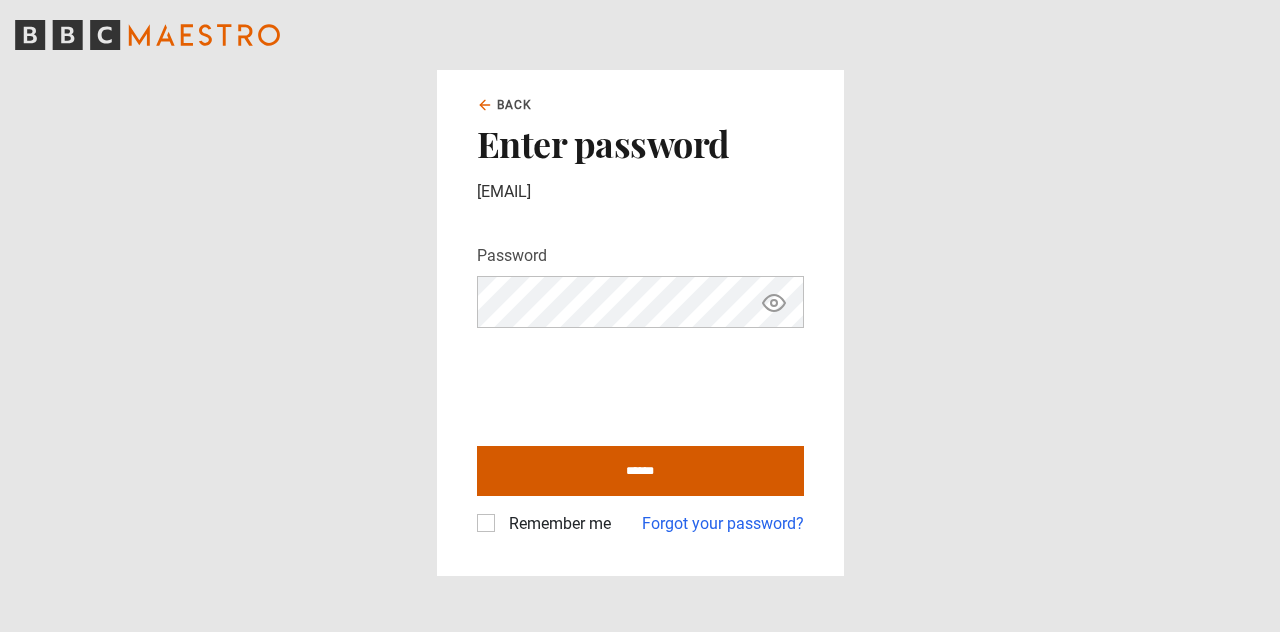 click on "******" at bounding box center (640, 471) 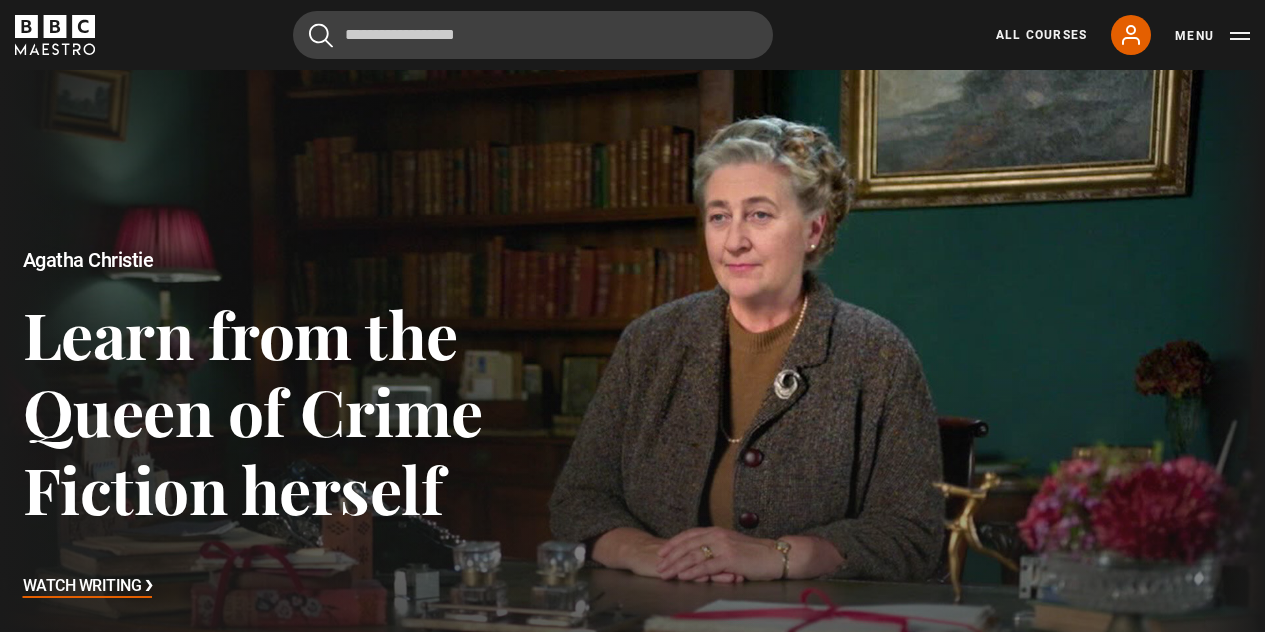 scroll, scrollTop: 0, scrollLeft: 0, axis: both 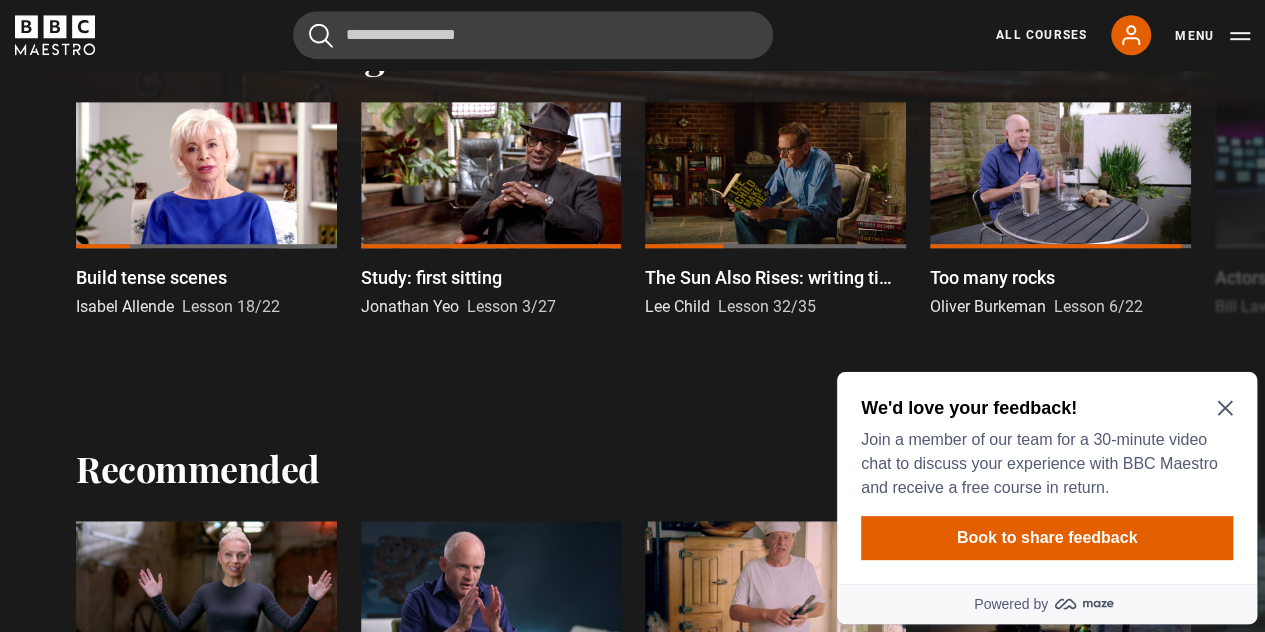 click 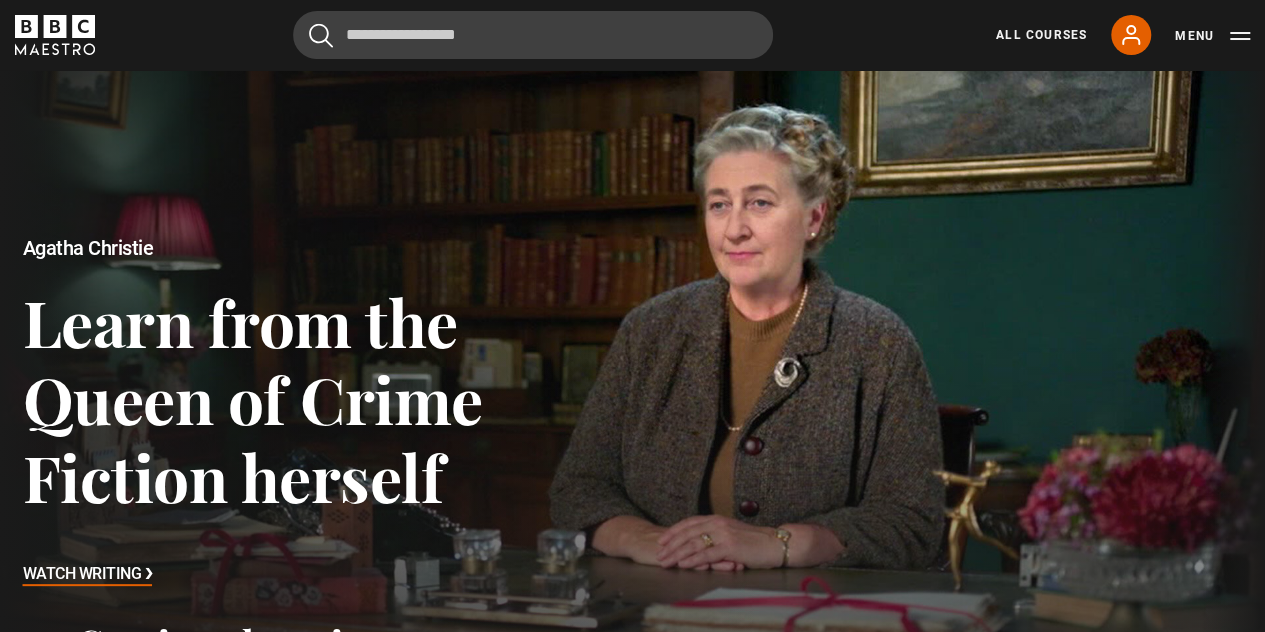 scroll, scrollTop: 0, scrollLeft: 0, axis: both 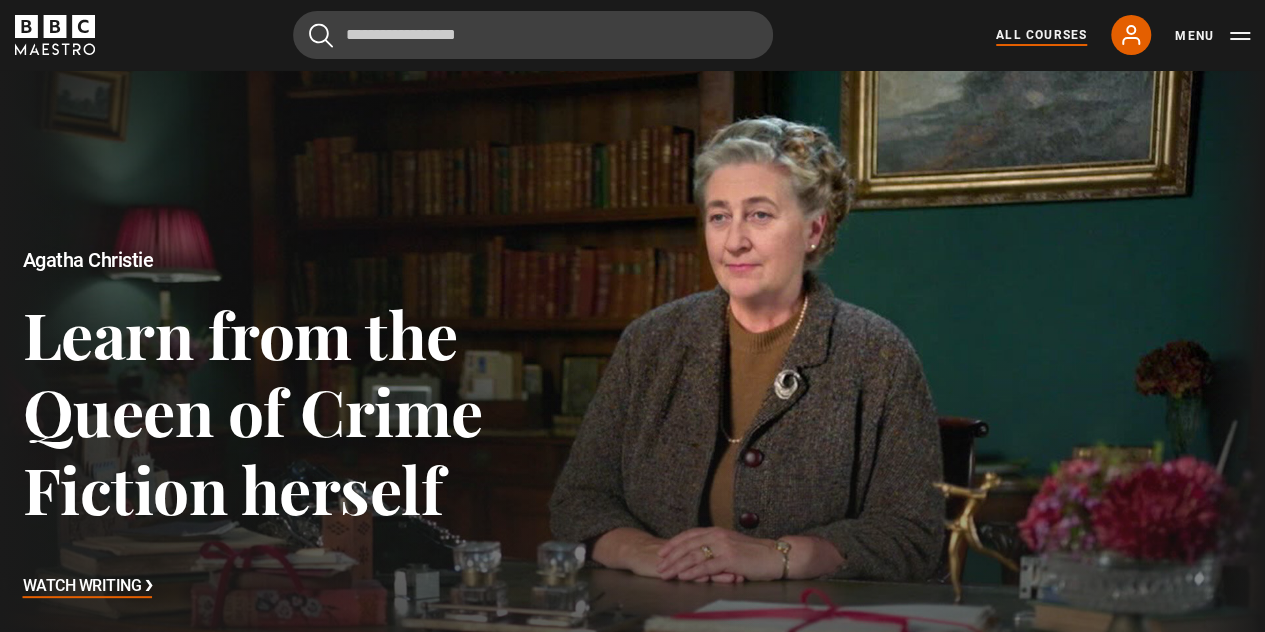 click on "All Courses" at bounding box center [1041, 35] 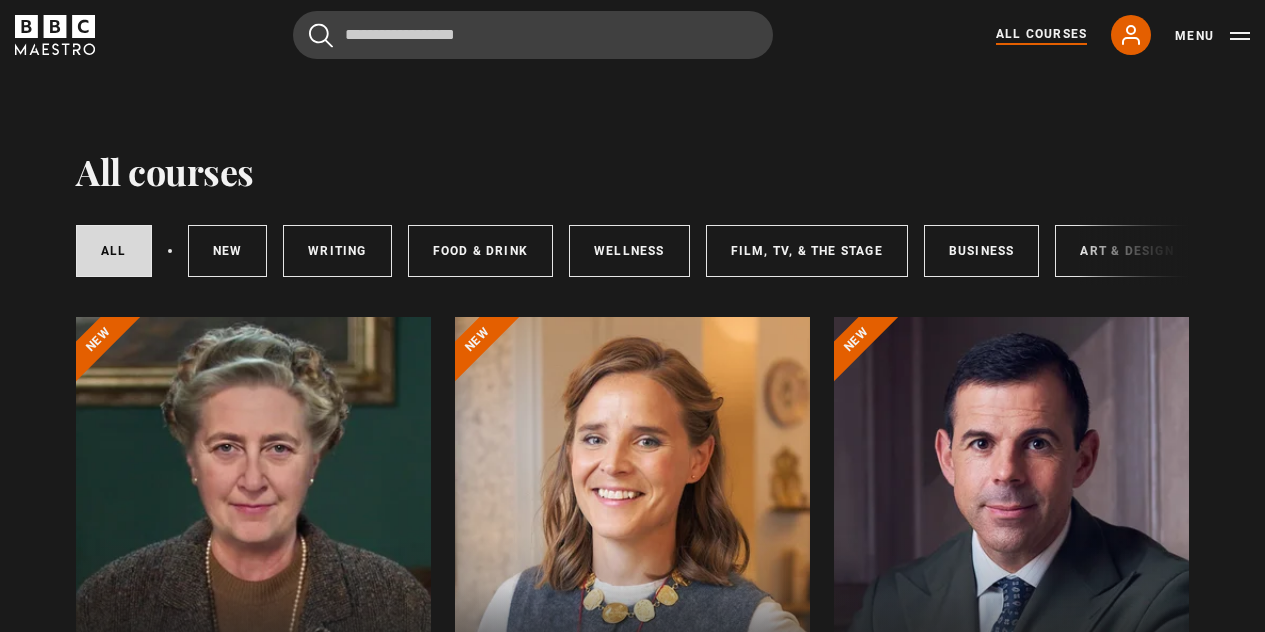 scroll, scrollTop: 0, scrollLeft: 0, axis: both 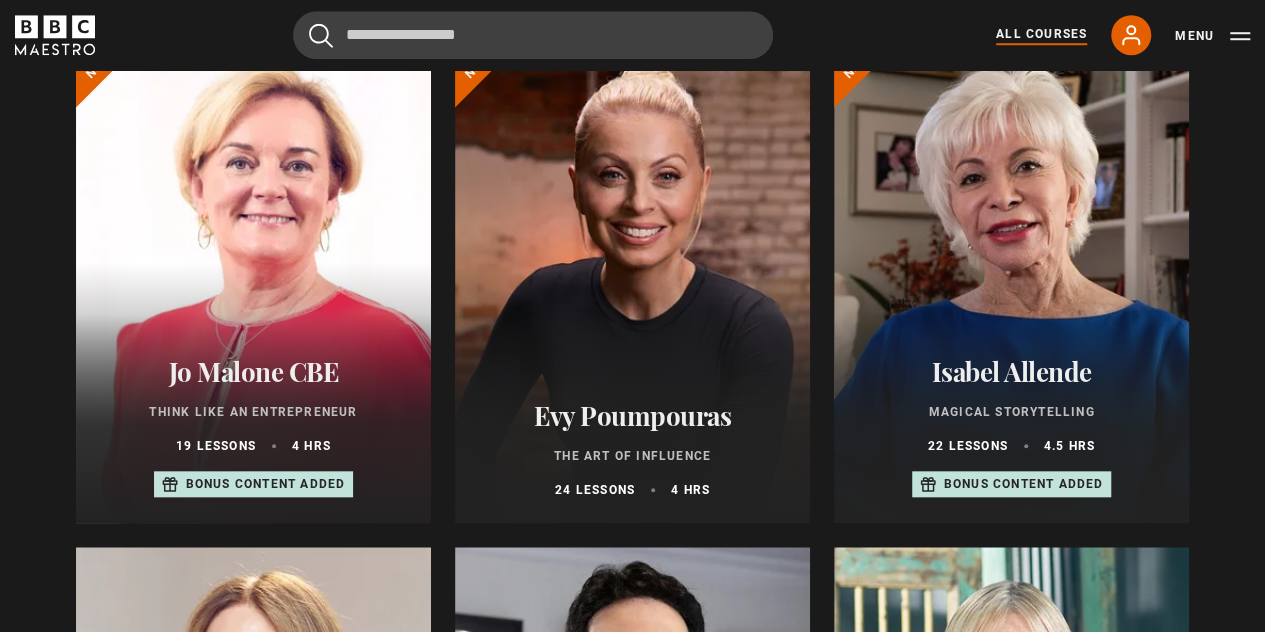 click on "Evy Poumpouras" at bounding box center (632, 415) 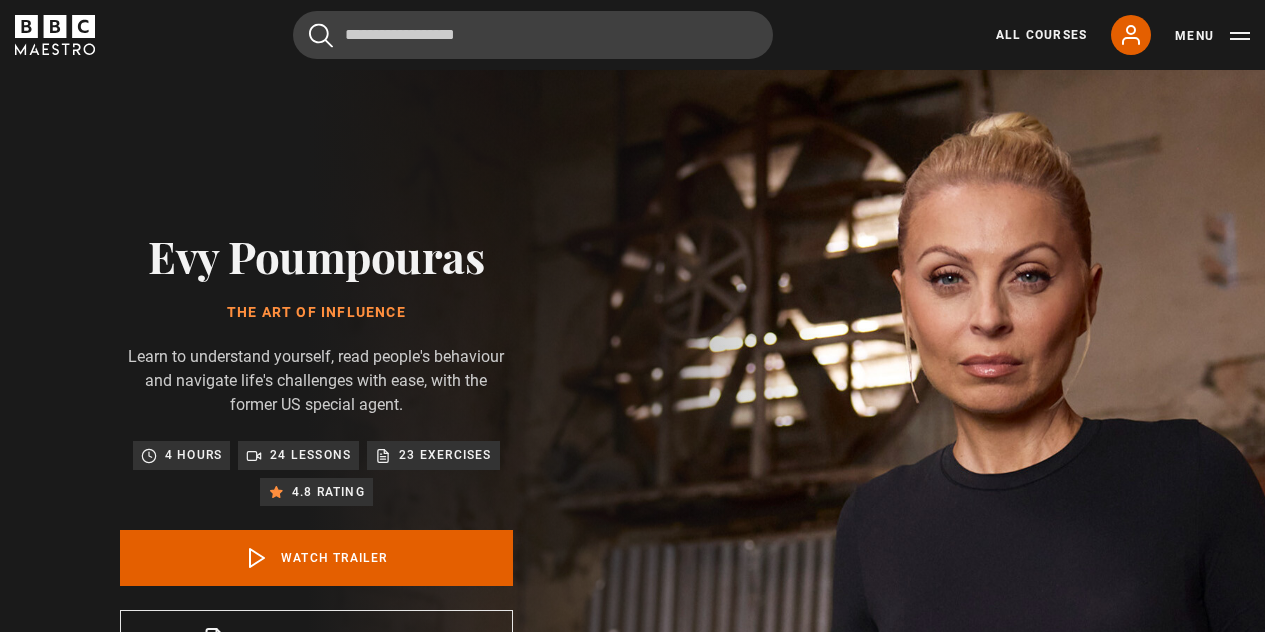 scroll, scrollTop: 0, scrollLeft: 0, axis: both 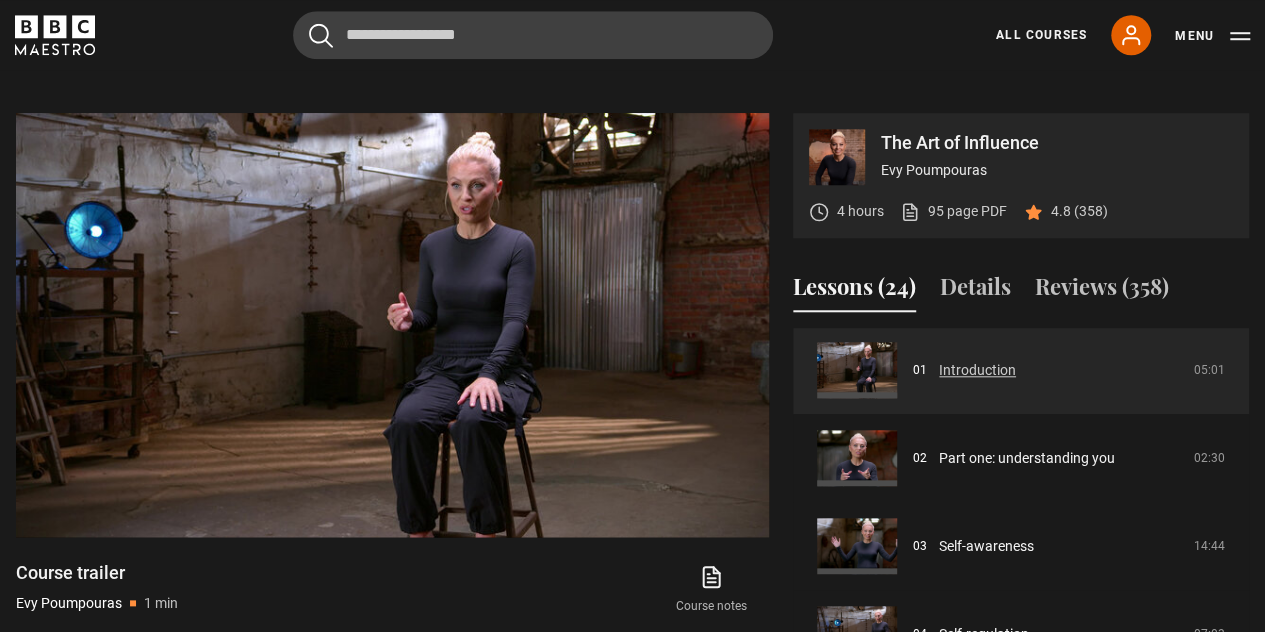 click on "Introduction" at bounding box center (977, 370) 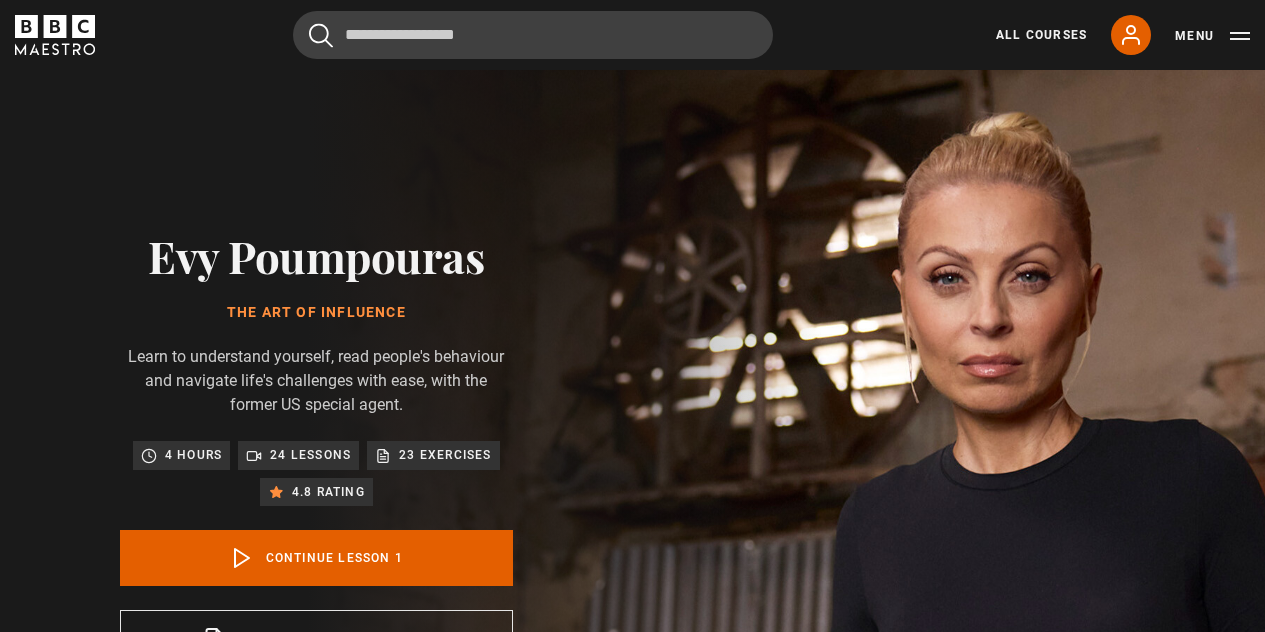 scroll, scrollTop: 827, scrollLeft: 0, axis: vertical 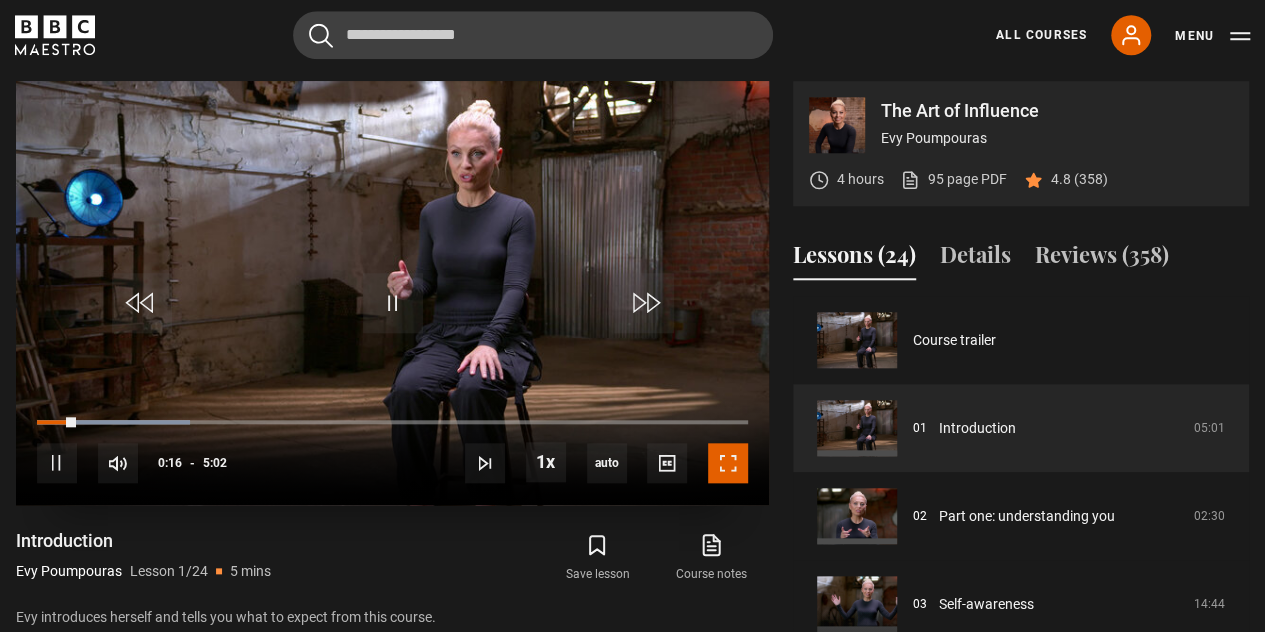 drag, startPoint x: 730, startPoint y: 449, endPoint x: 730, endPoint y: 536, distance: 87 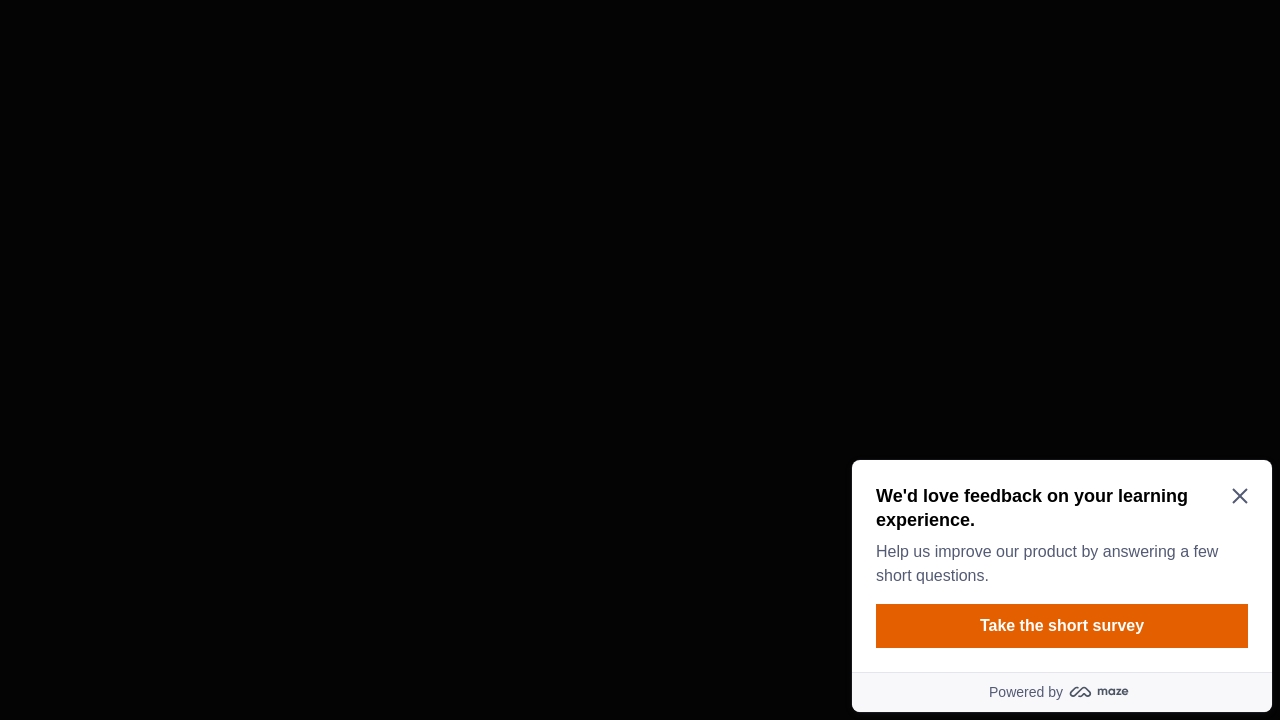 scroll, scrollTop: 0, scrollLeft: 0, axis: both 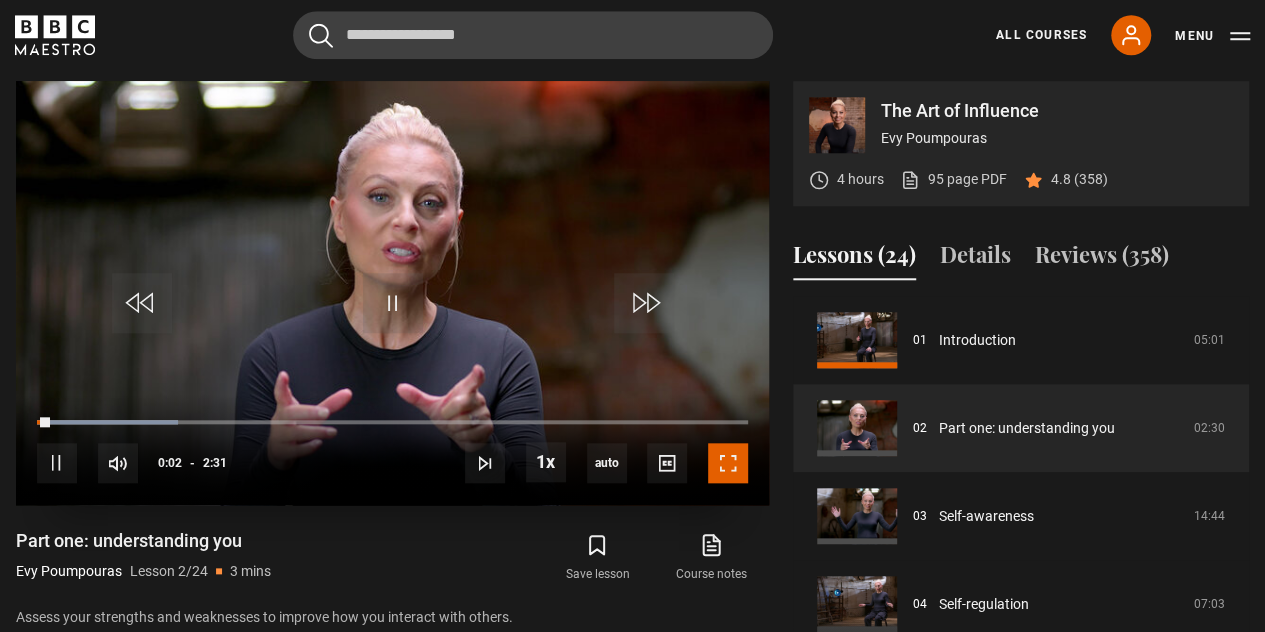 click at bounding box center (728, 463) 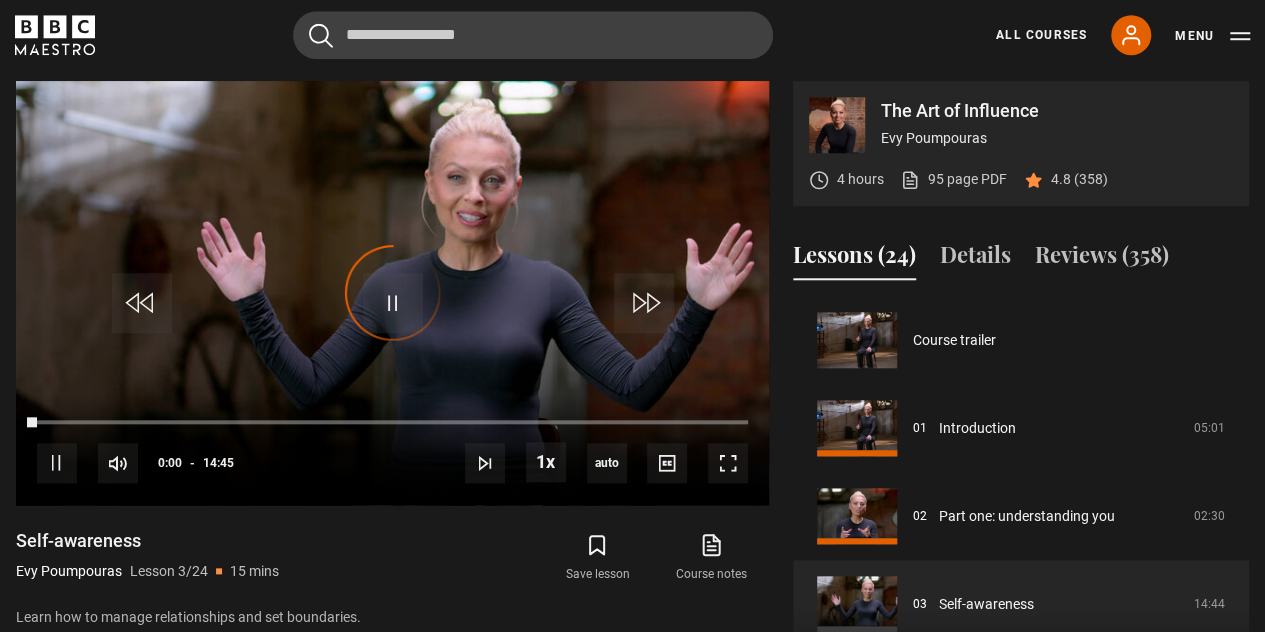 scroll, scrollTop: 176, scrollLeft: 0, axis: vertical 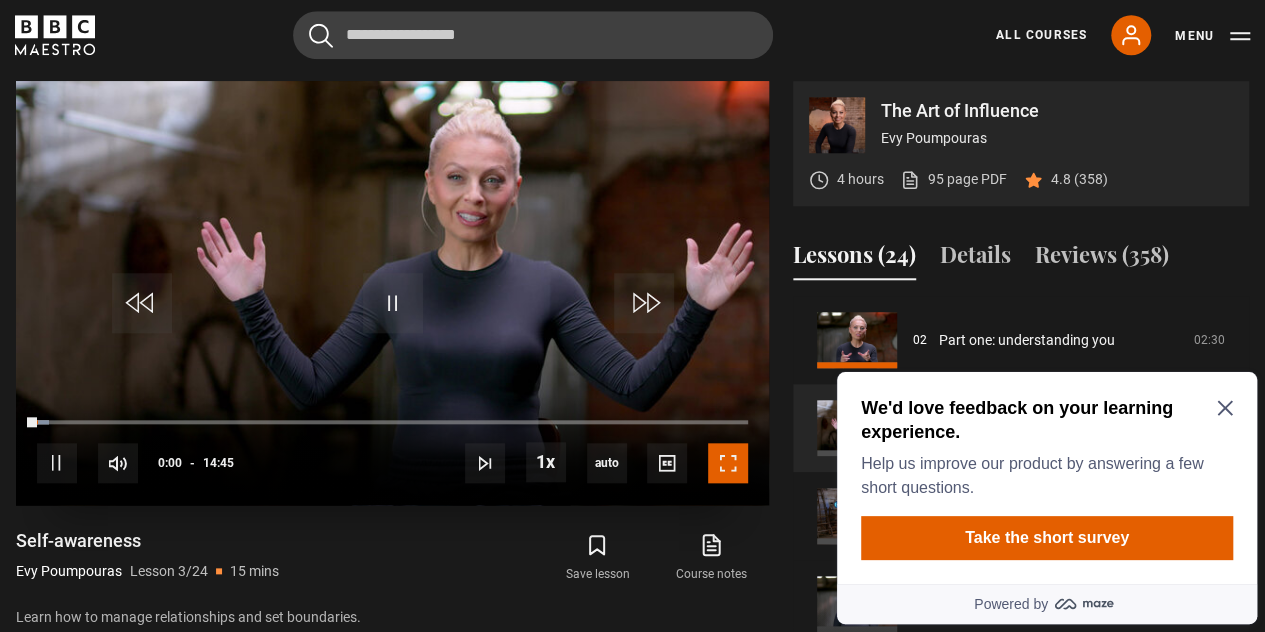 drag, startPoint x: 728, startPoint y: 461, endPoint x: 728, endPoint y: 548, distance: 87 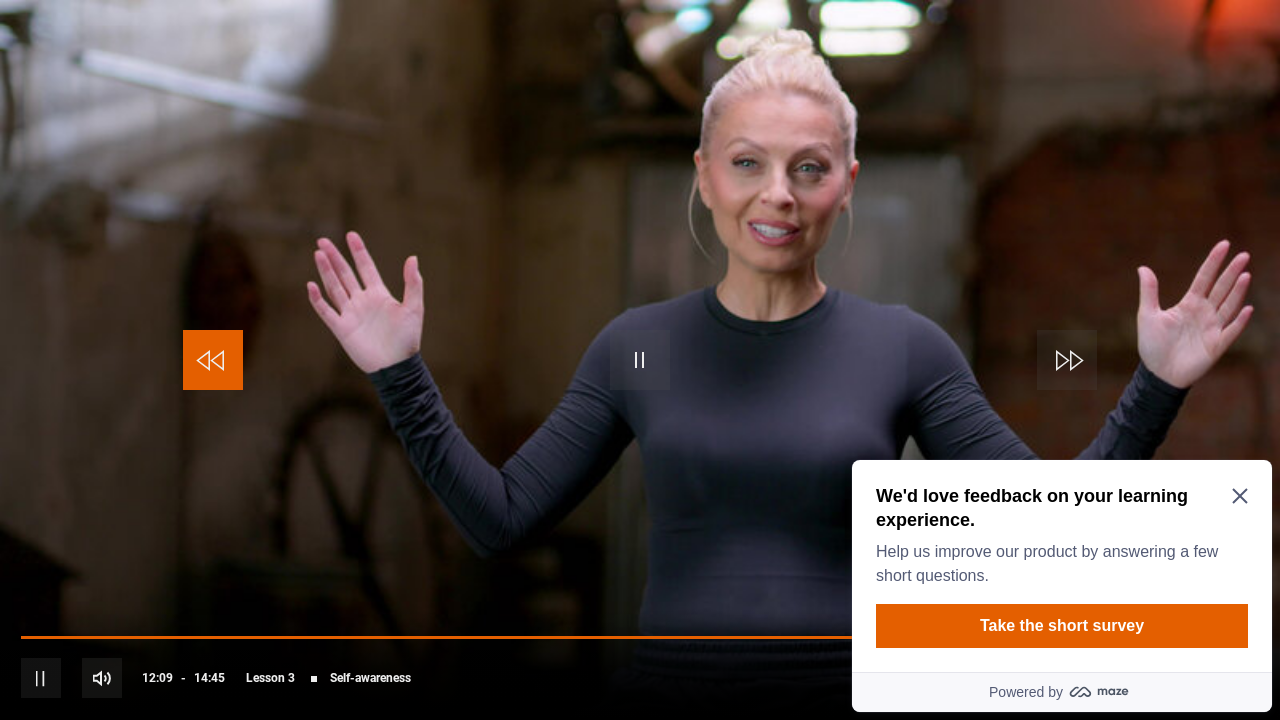 click at bounding box center (213, 360) 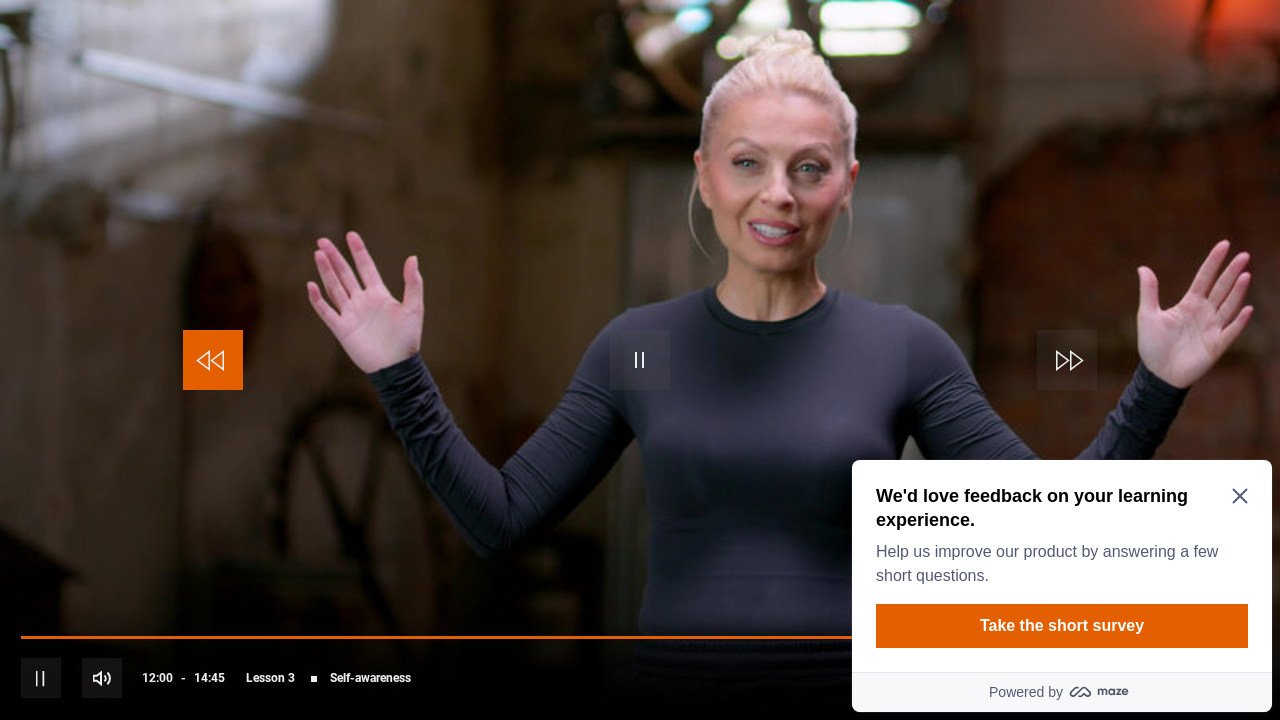 click at bounding box center (213, 360) 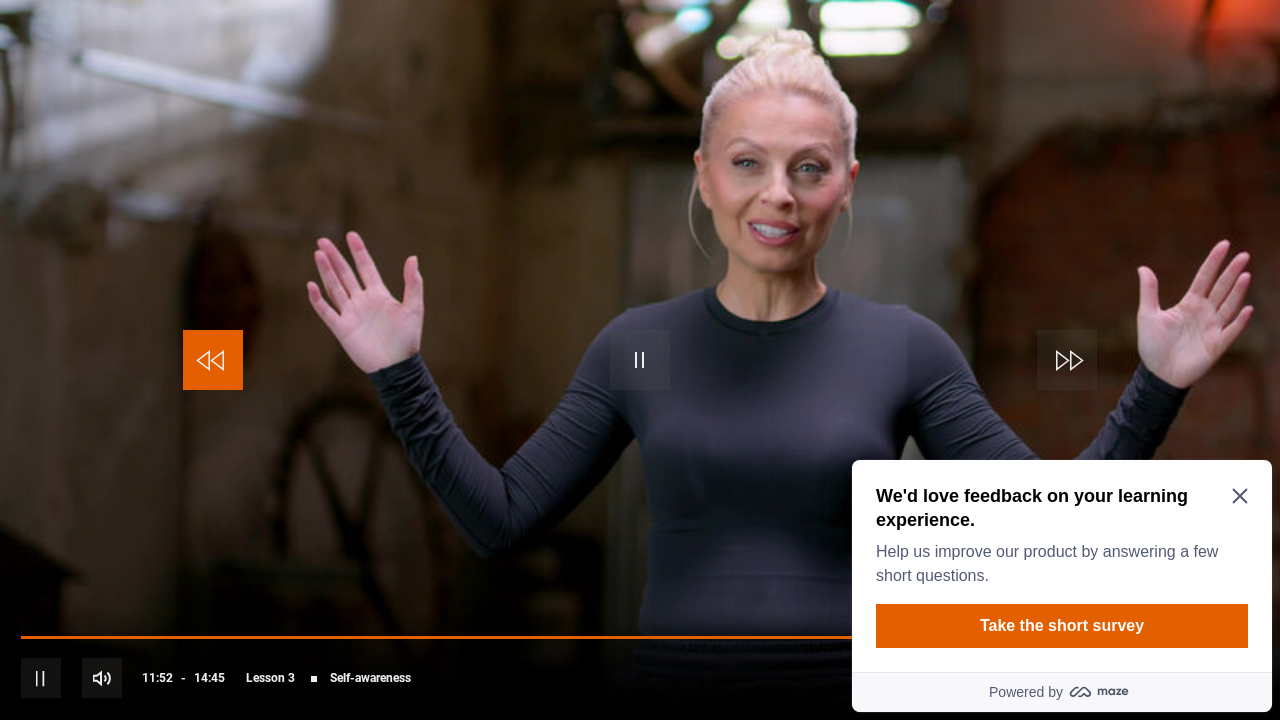 click at bounding box center (213, 360) 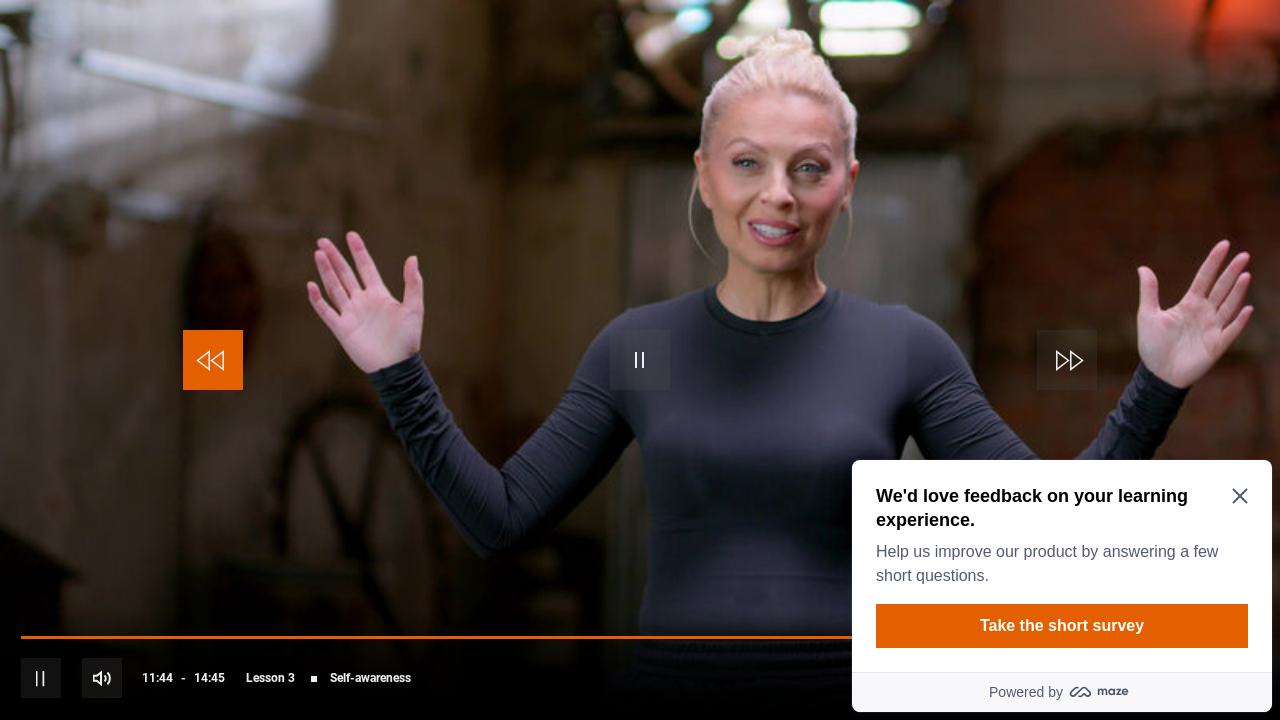 click at bounding box center (213, 360) 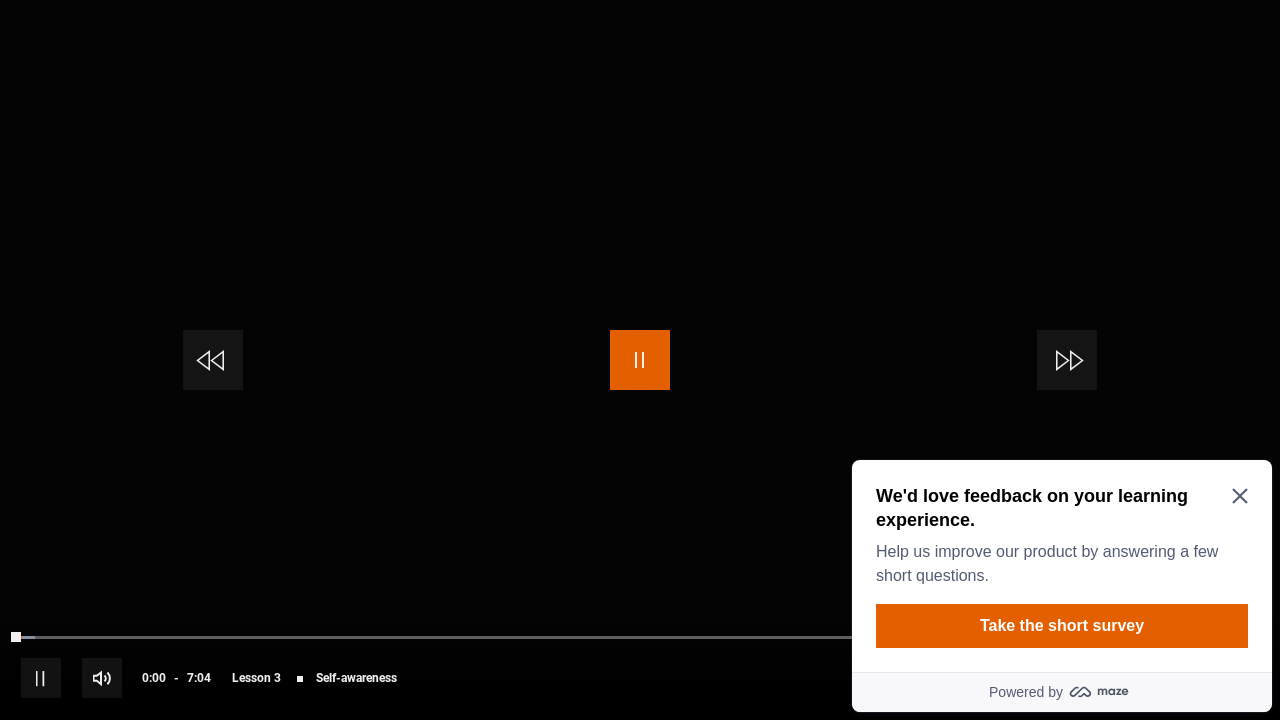 click at bounding box center [640, 360] 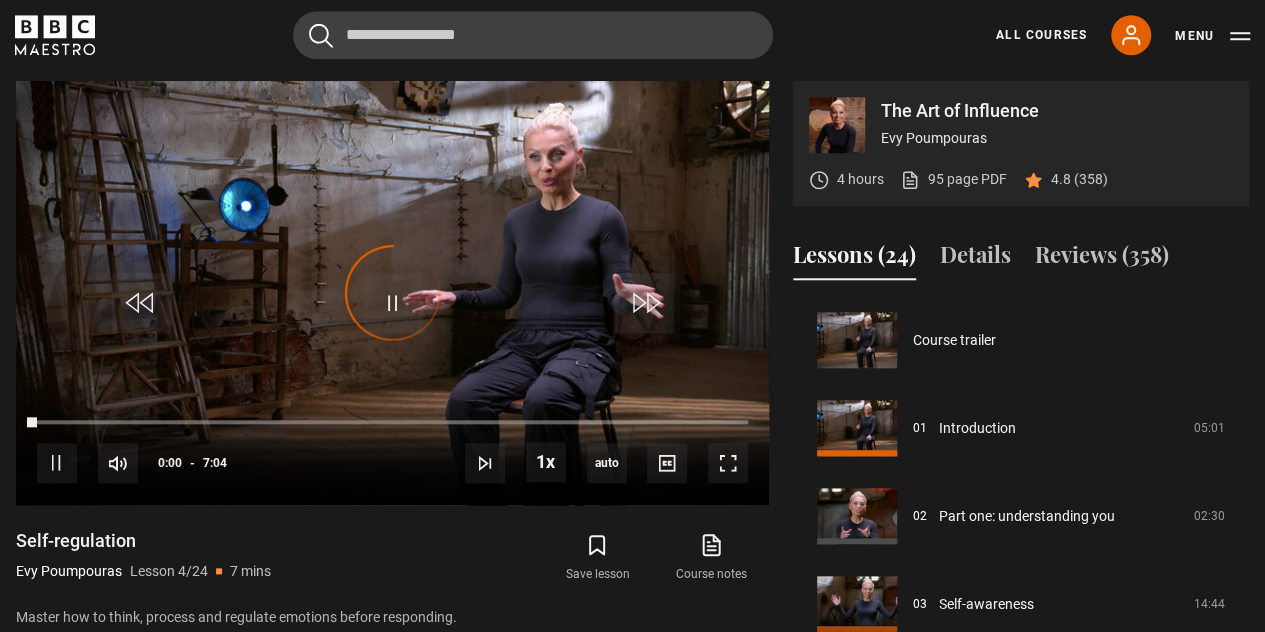 scroll, scrollTop: 264, scrollLeft: 0, axis: vertical 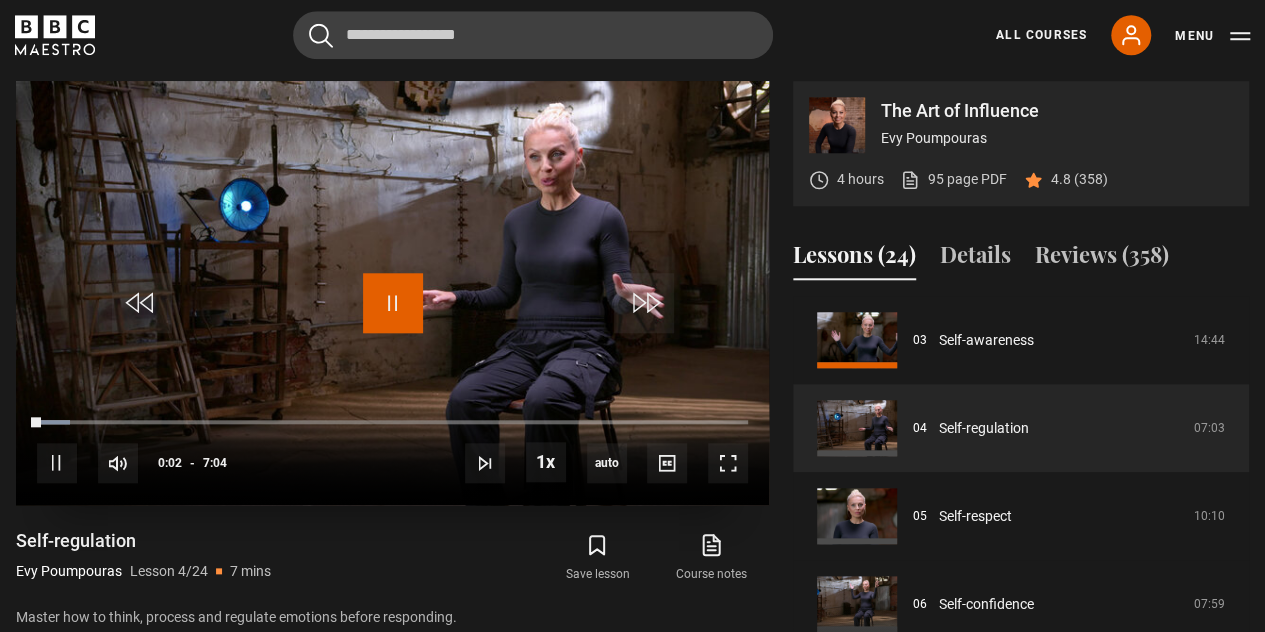 click at bounding box center [393, 303] 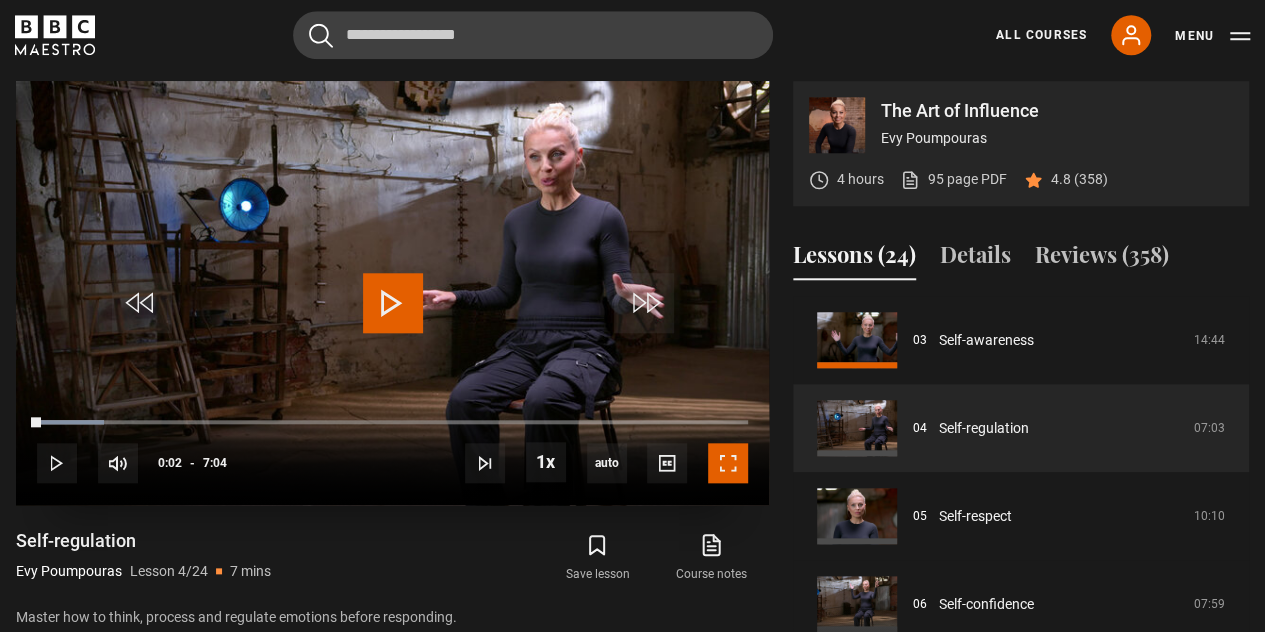 click at bounding box center [728, 463] 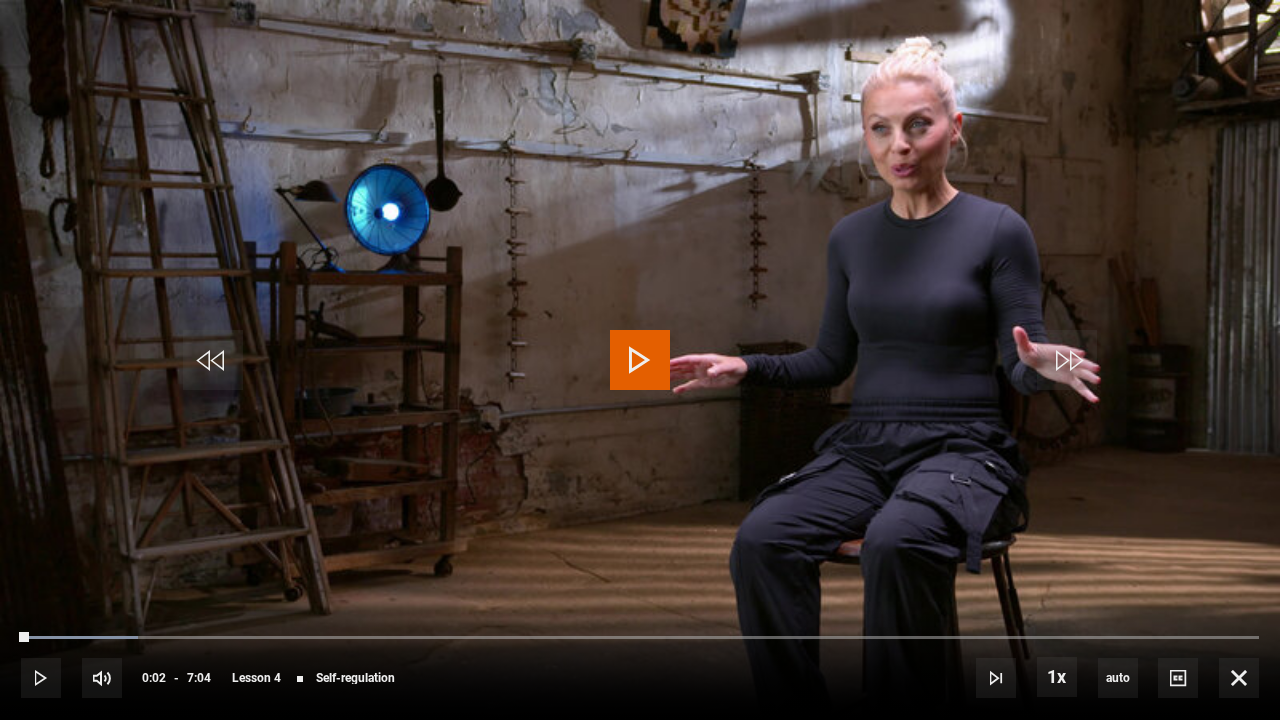 click at bounding box center (640, 360) 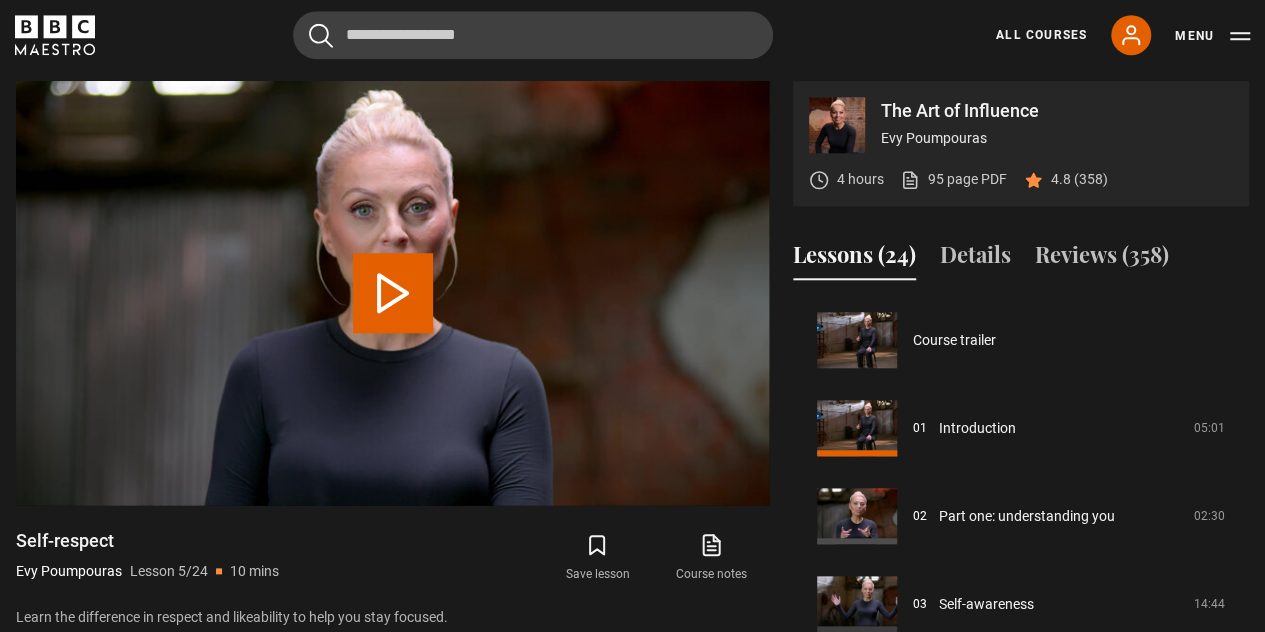scroll, scrollTop: 352, scrollLeft: 0, axis: vertical 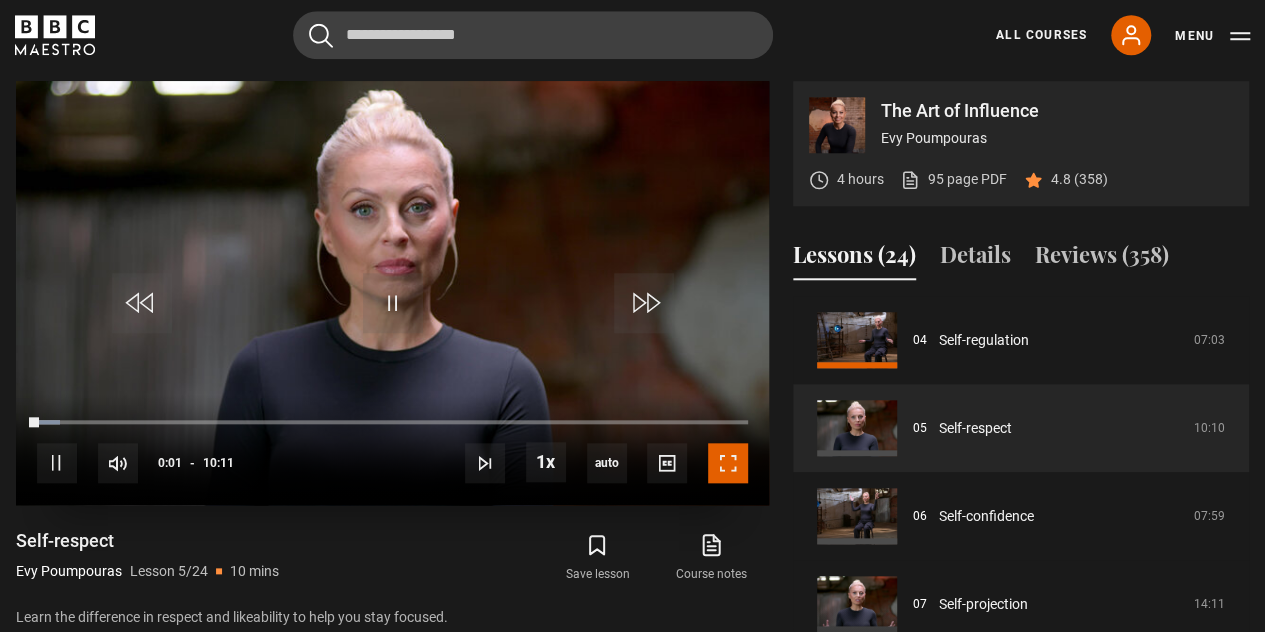 click at bounding box center (728, 463) 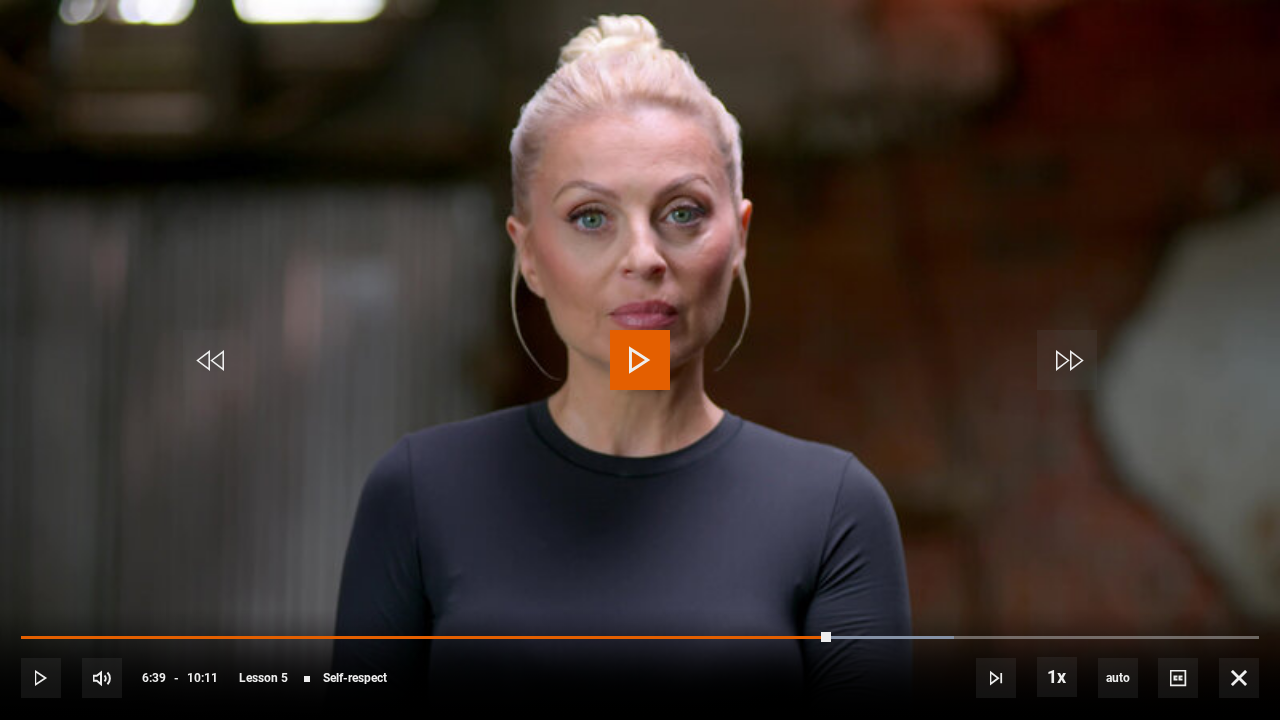 click at bounding box center (640, 360) 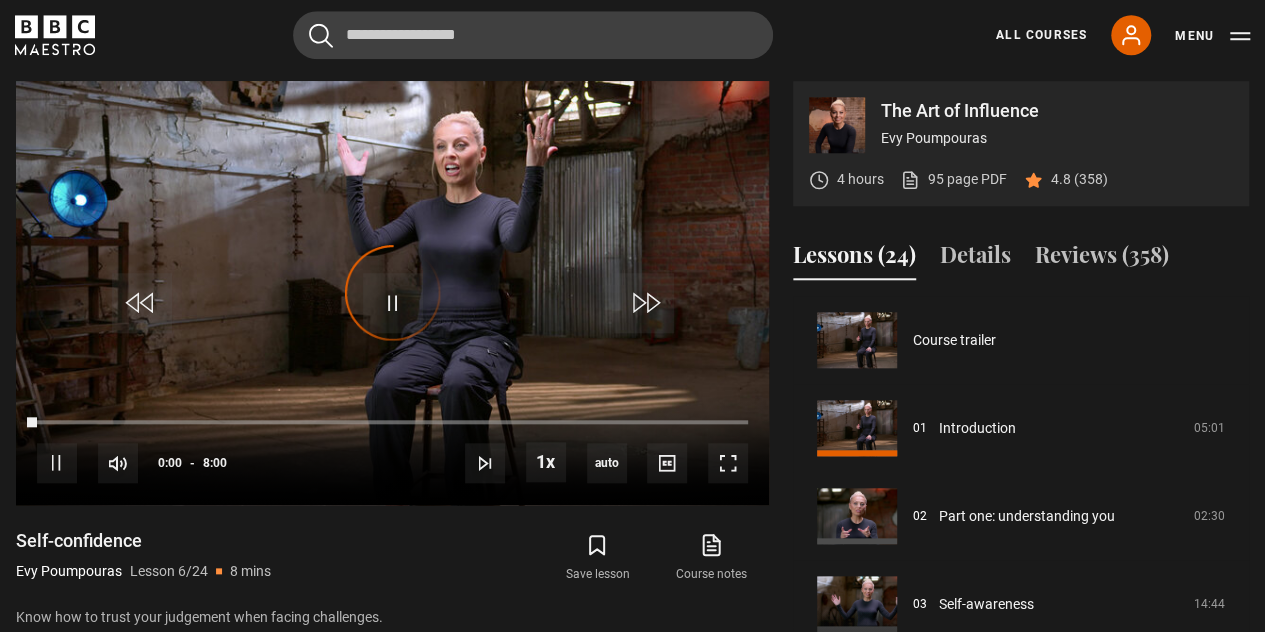 scroll, scrollTop: 440, scrollLeft: 0, axis: vertical 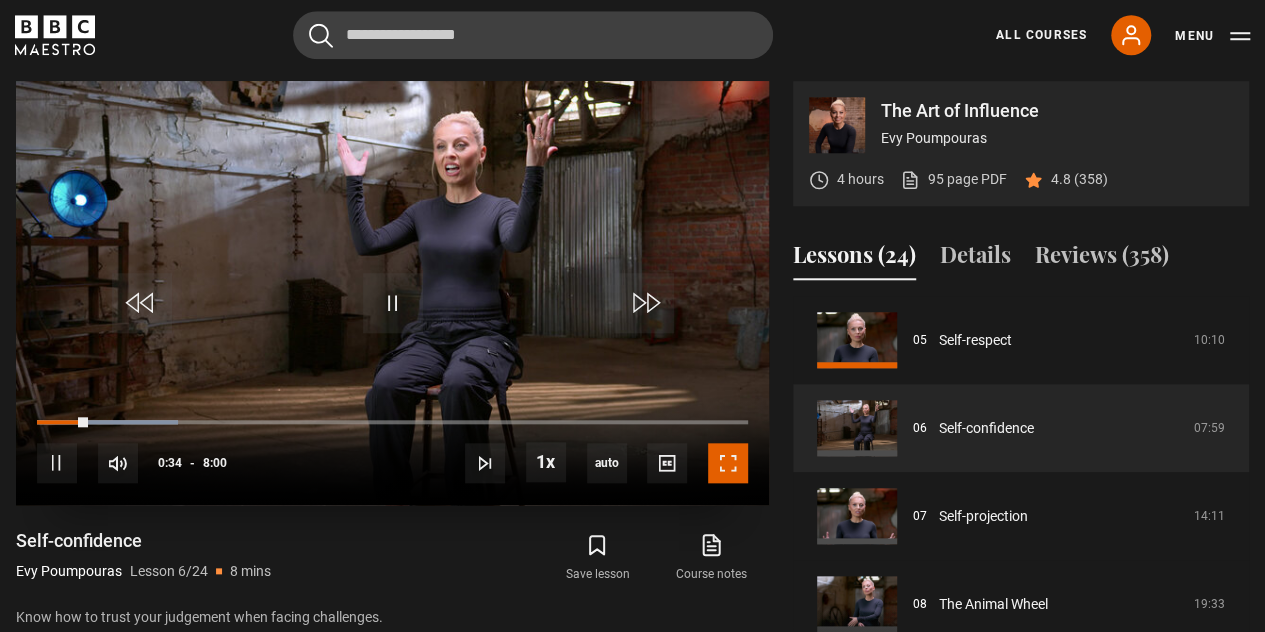 click at bounding box center [728, 463] 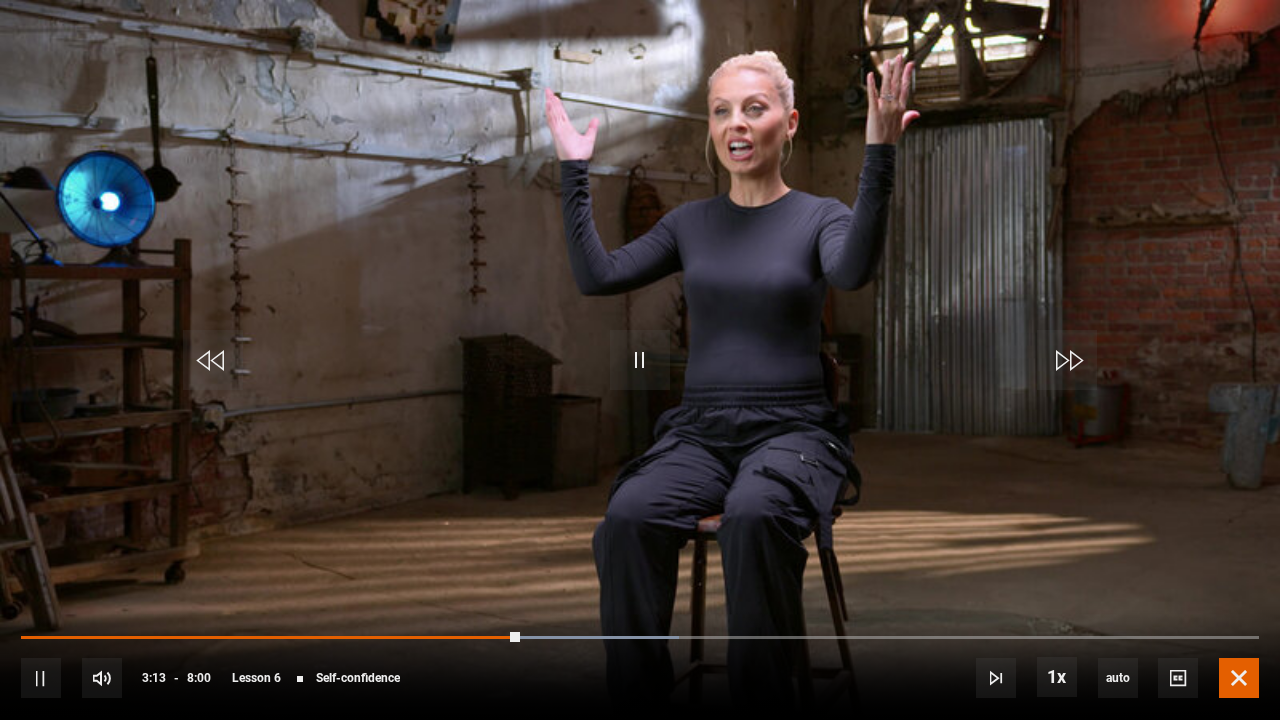 click at bounding box center [1239, 678] 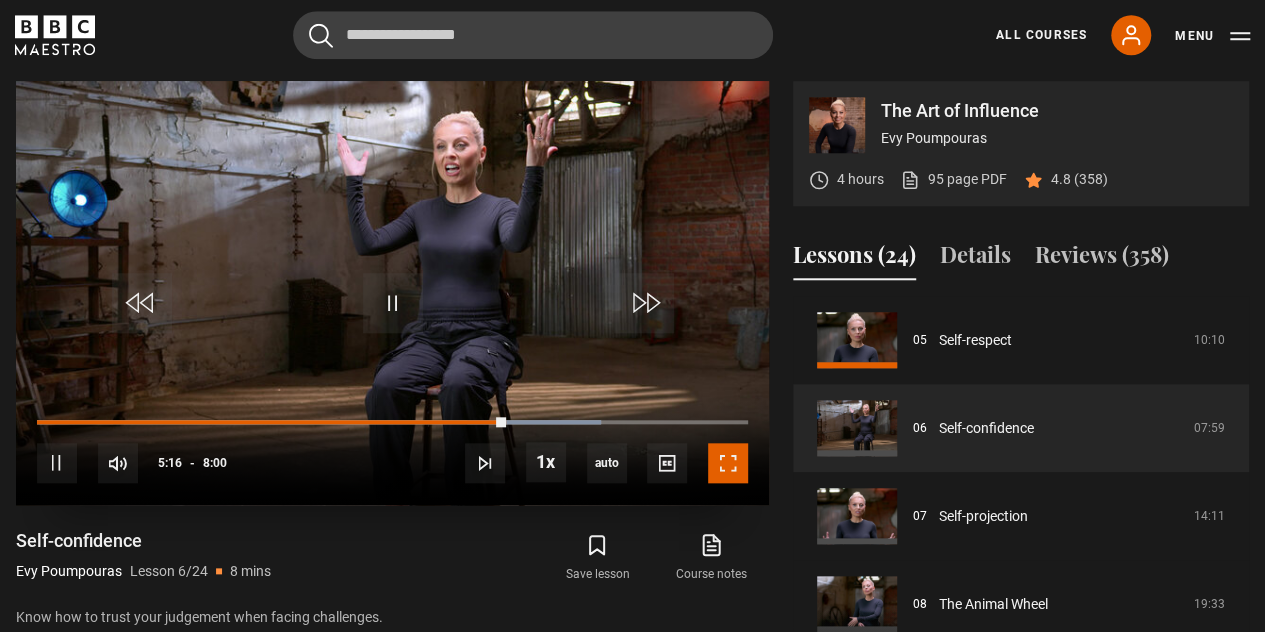 click at bounding box center [728, 463] 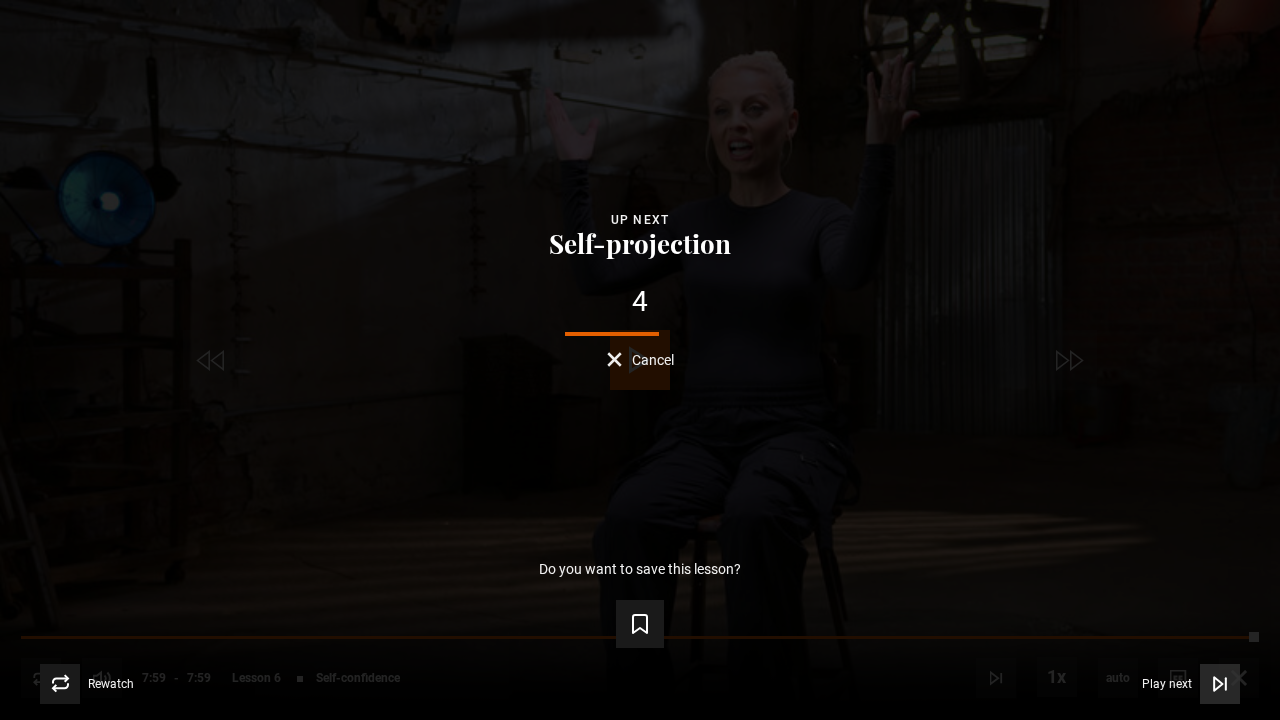 click 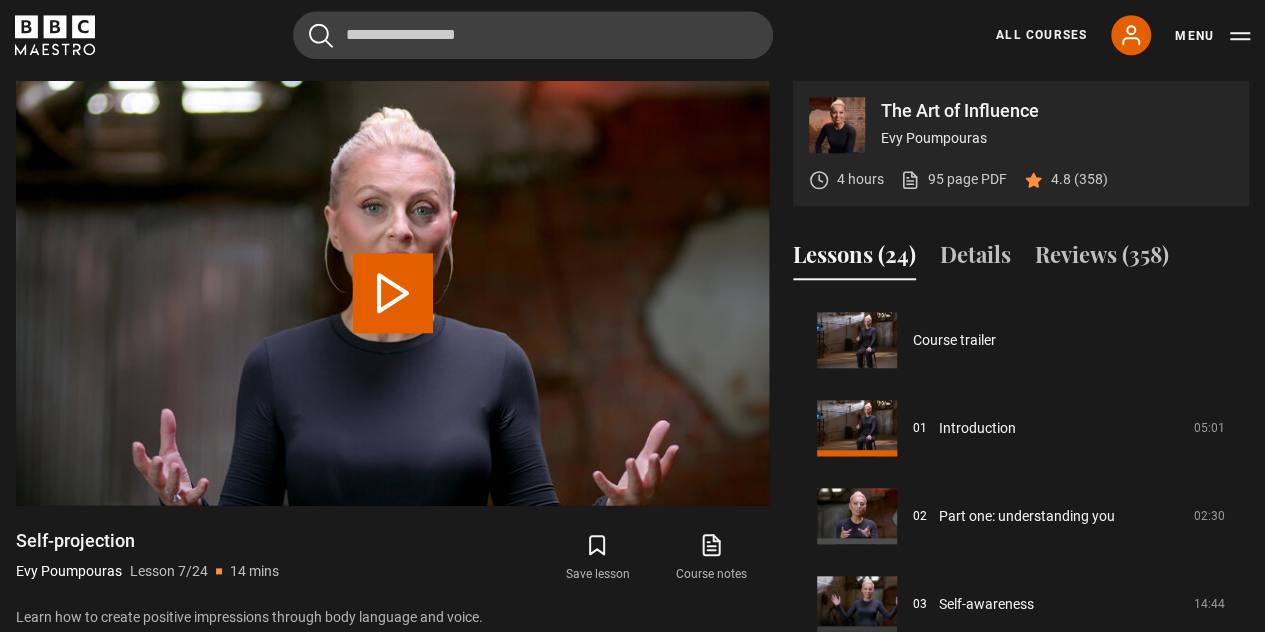 scroll, scrollTop: 528, scrollLeft: 0, axis: vertical 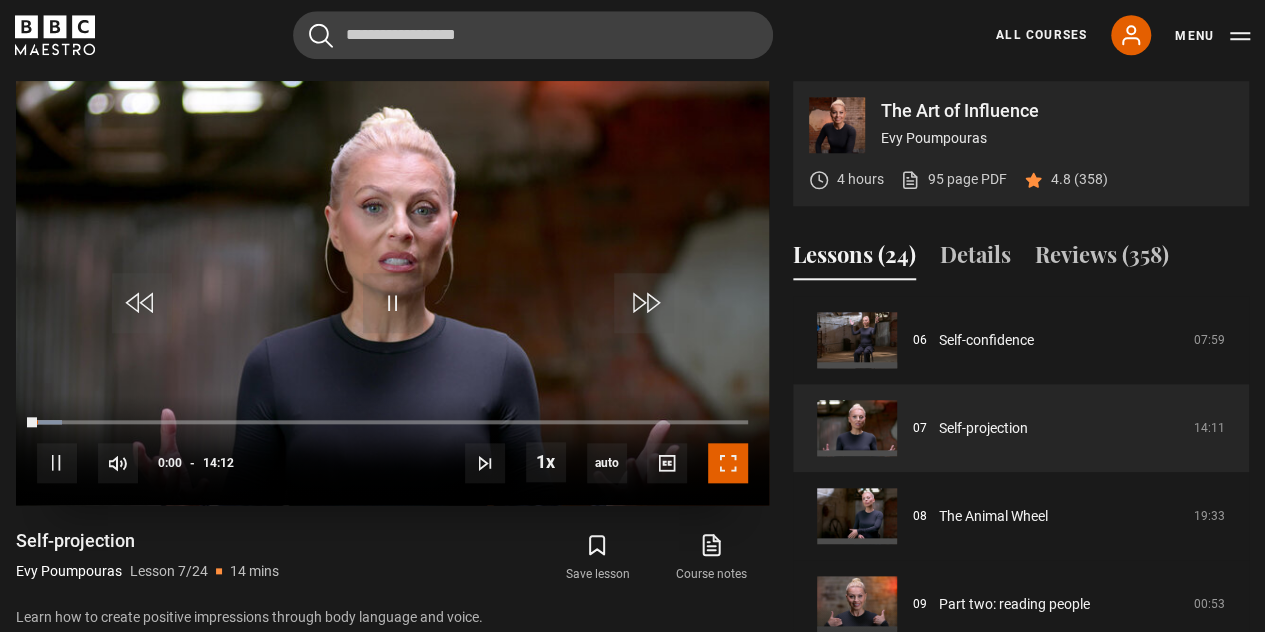 click at bounding box center [728, 463] 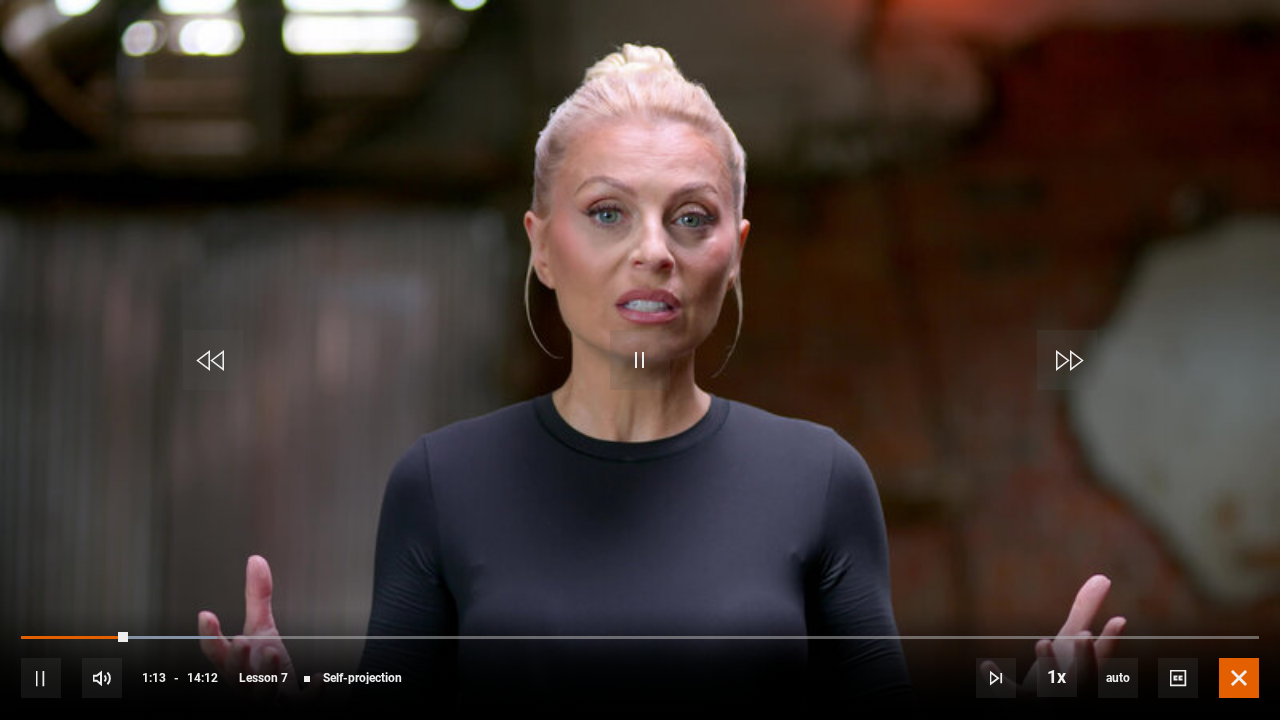 click at bounding box center (1239, 678) 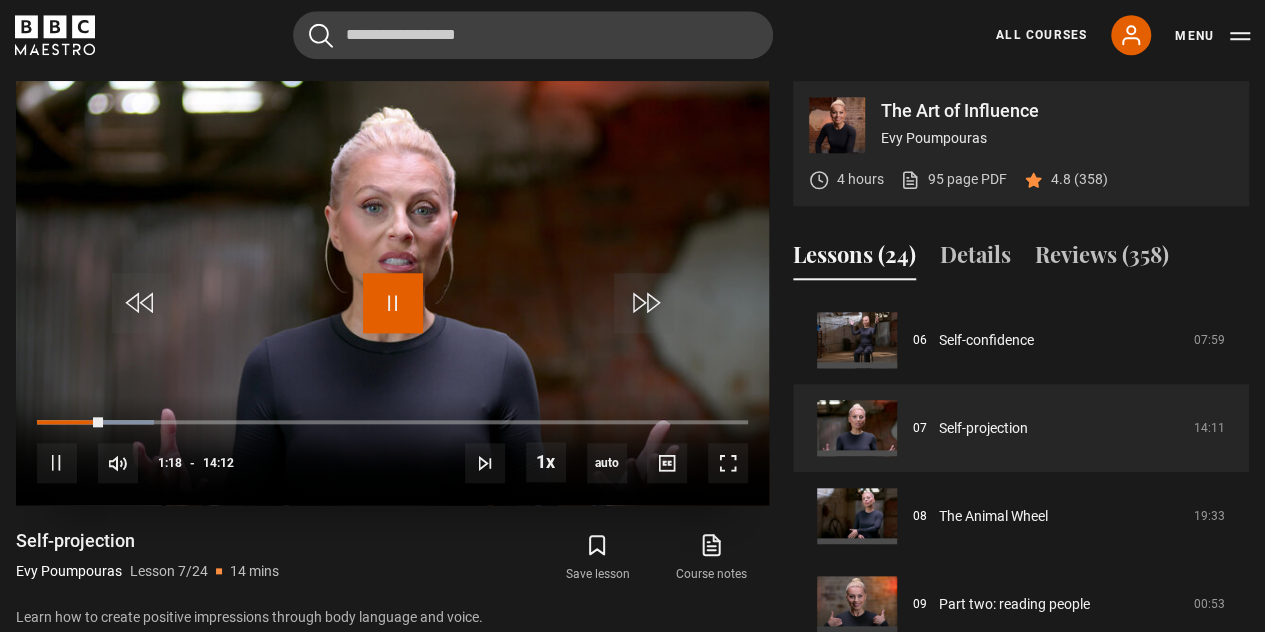 click at bounding box center (393, 303) 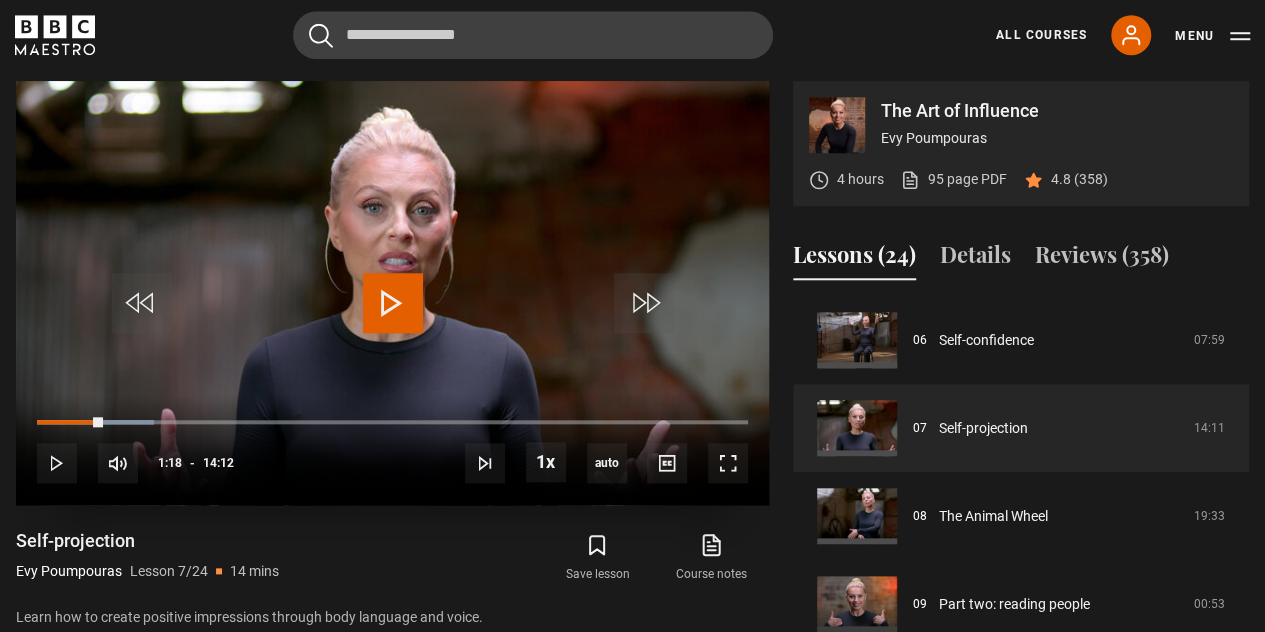 click at bounding box center [393, 303] 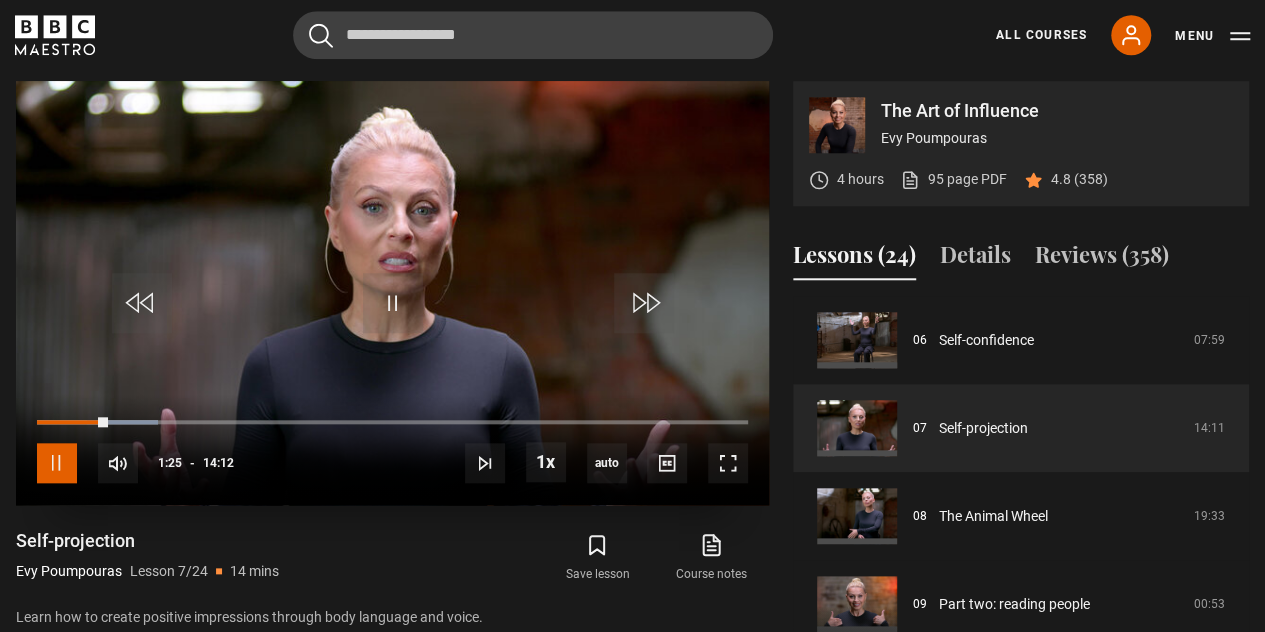 click at bounding box center [57, 463] 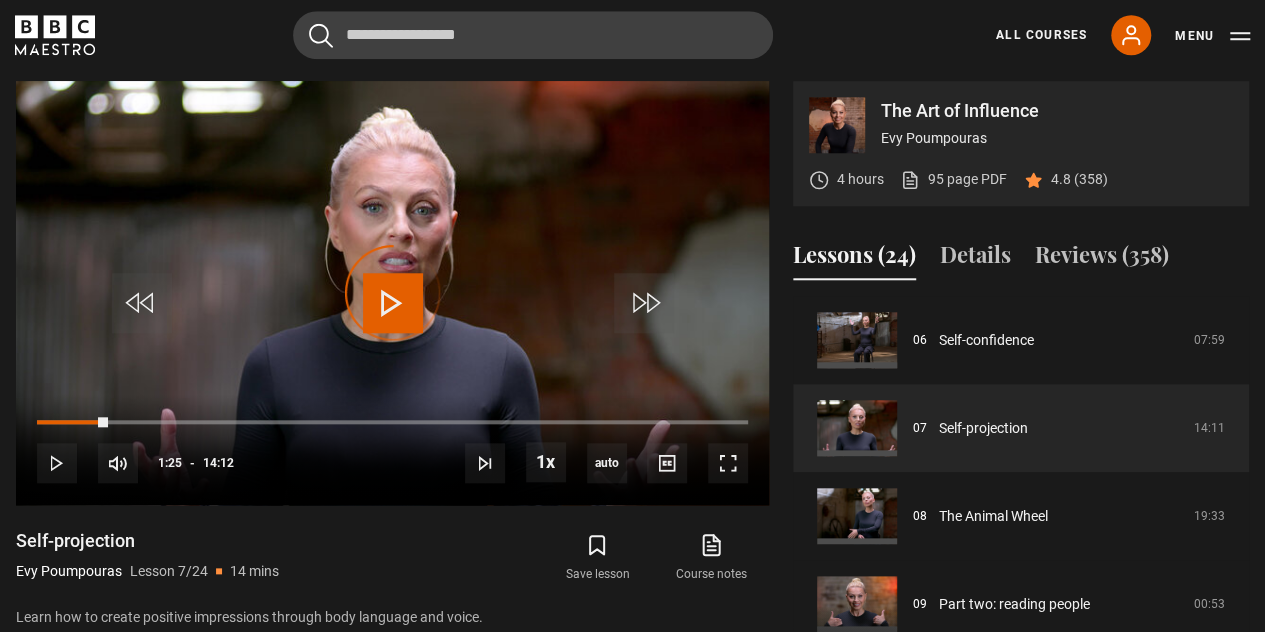 drag, startPoint x: 107, startPoint y: 420, endPoint x: 6, endPoint y: 422, distance: 101.0198 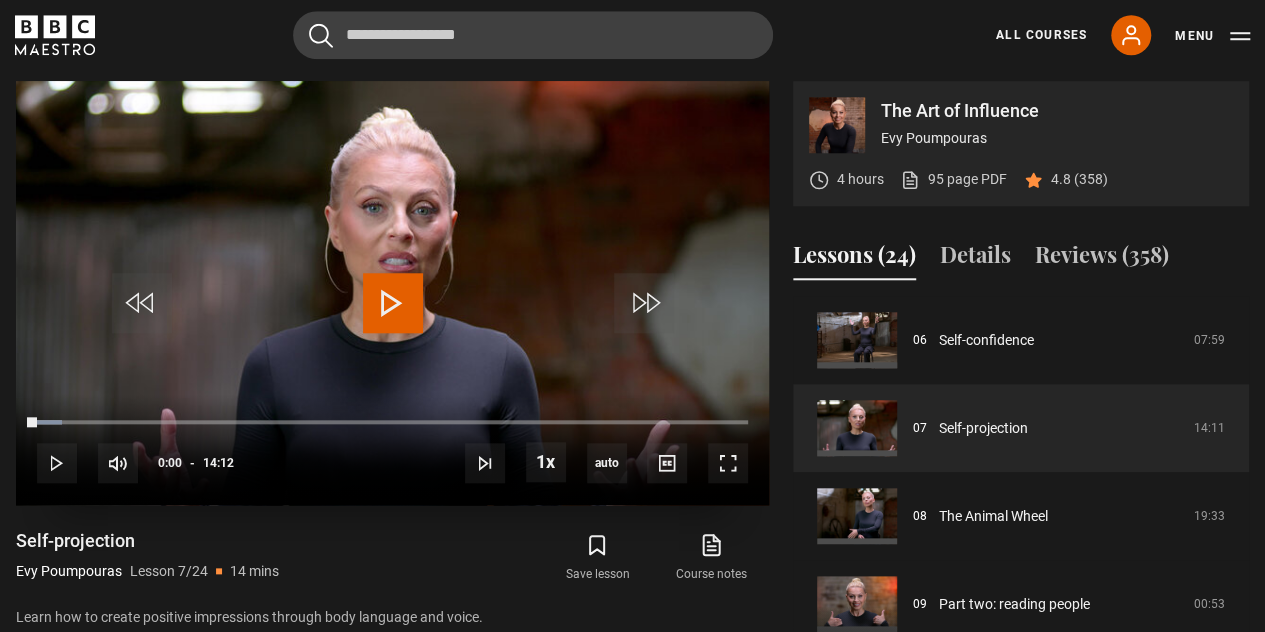 click at bounding box center (393, 303) 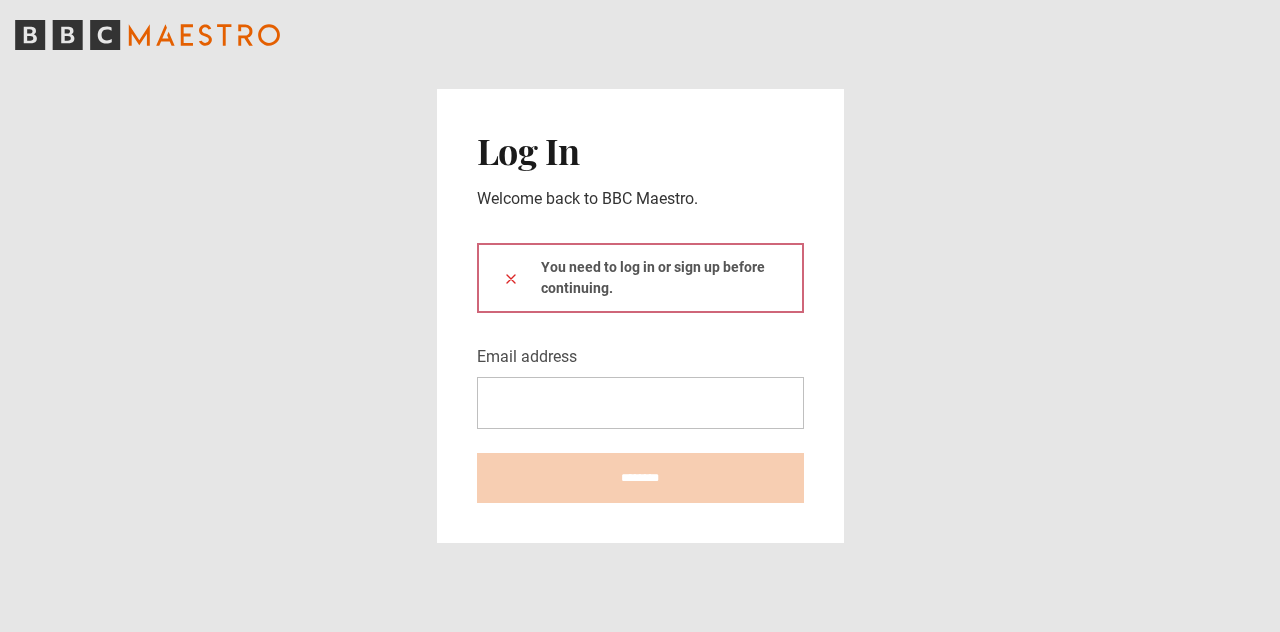 scroll, scrollTop: 0, scrollLeft: 0, axis: both 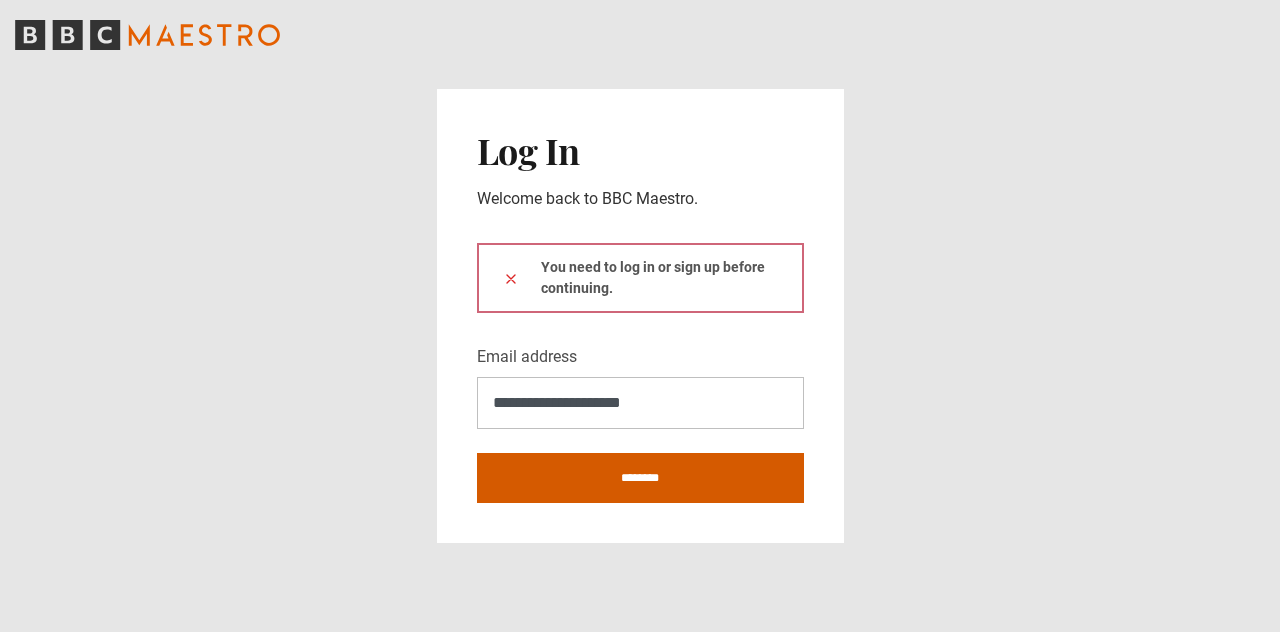 click on "********" at bounding box center (640, 478) 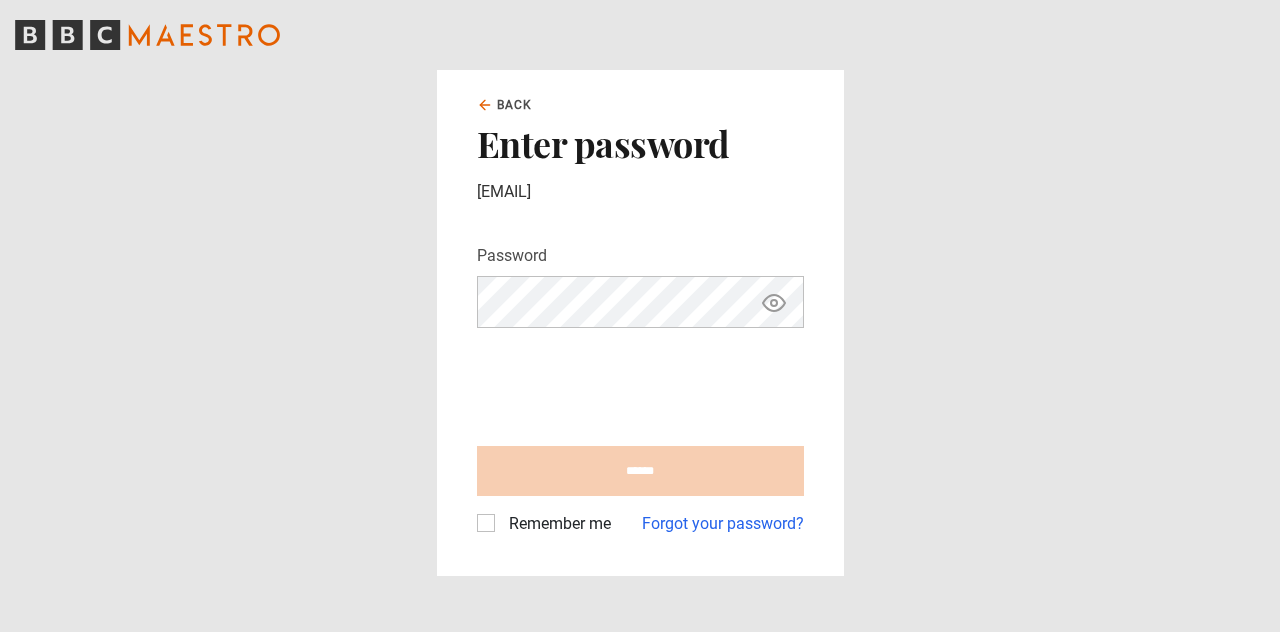 scroll, scrollTop: 0, scrollLeft: 0, axis: both 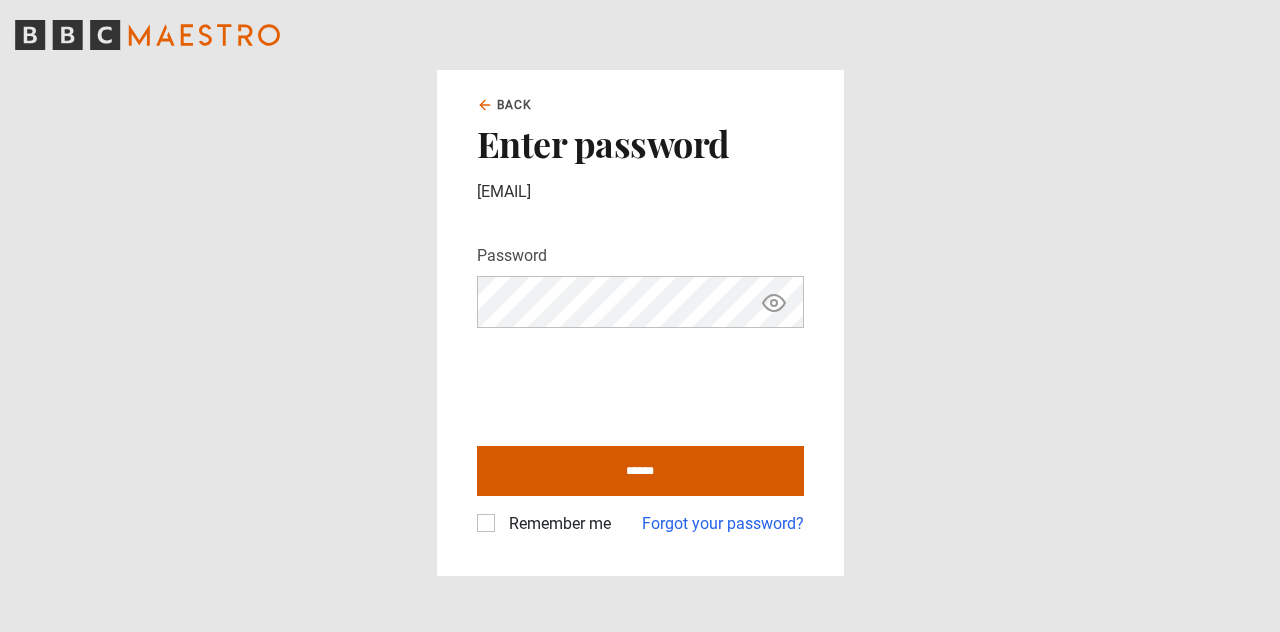 click on "******" at bounding box center [640, 471] 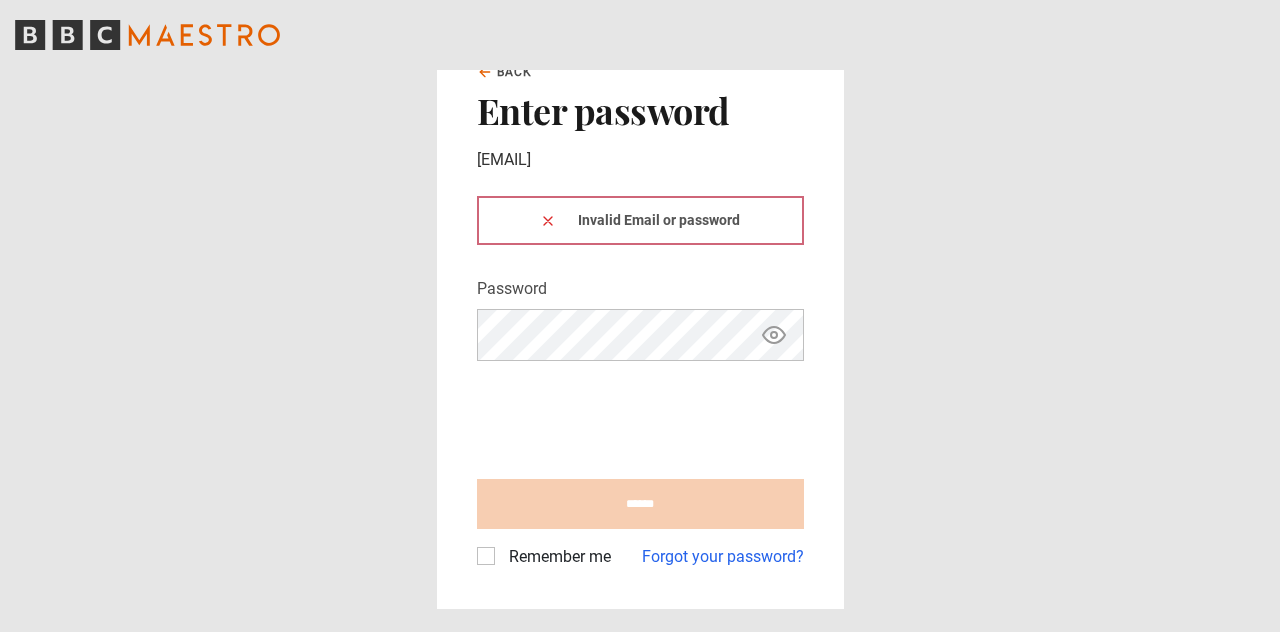 scroll, scrollTop: 0, scrollLeft: 0, axis: both 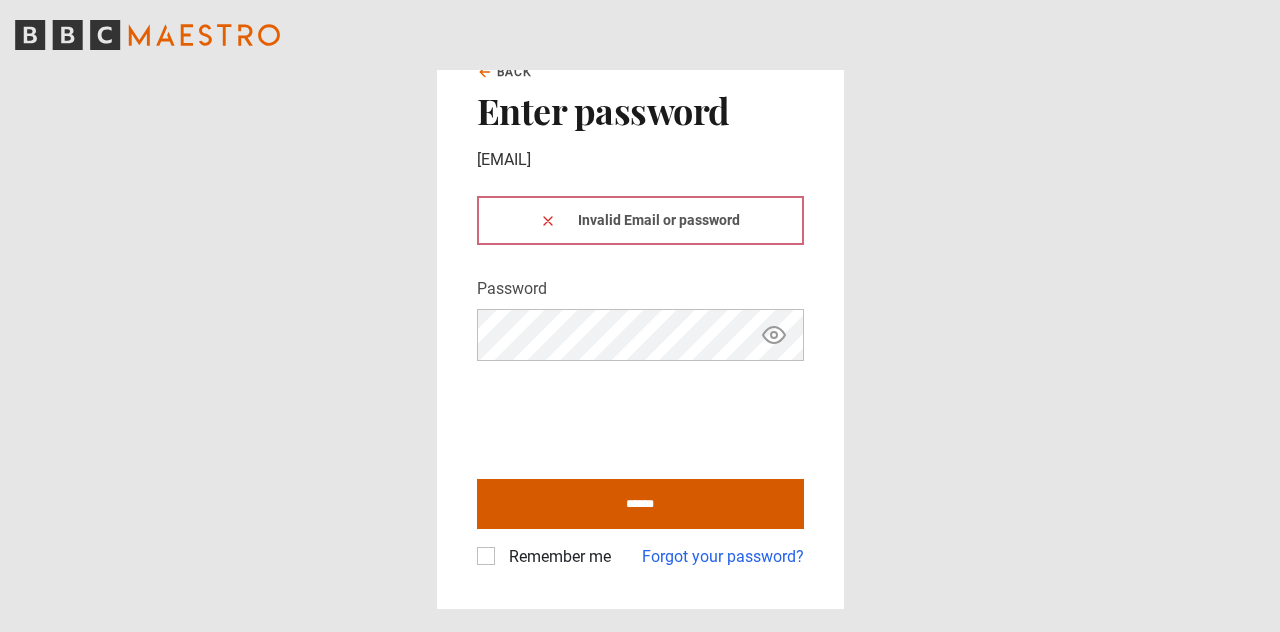 click on "******" at bounding box center (640, 504) 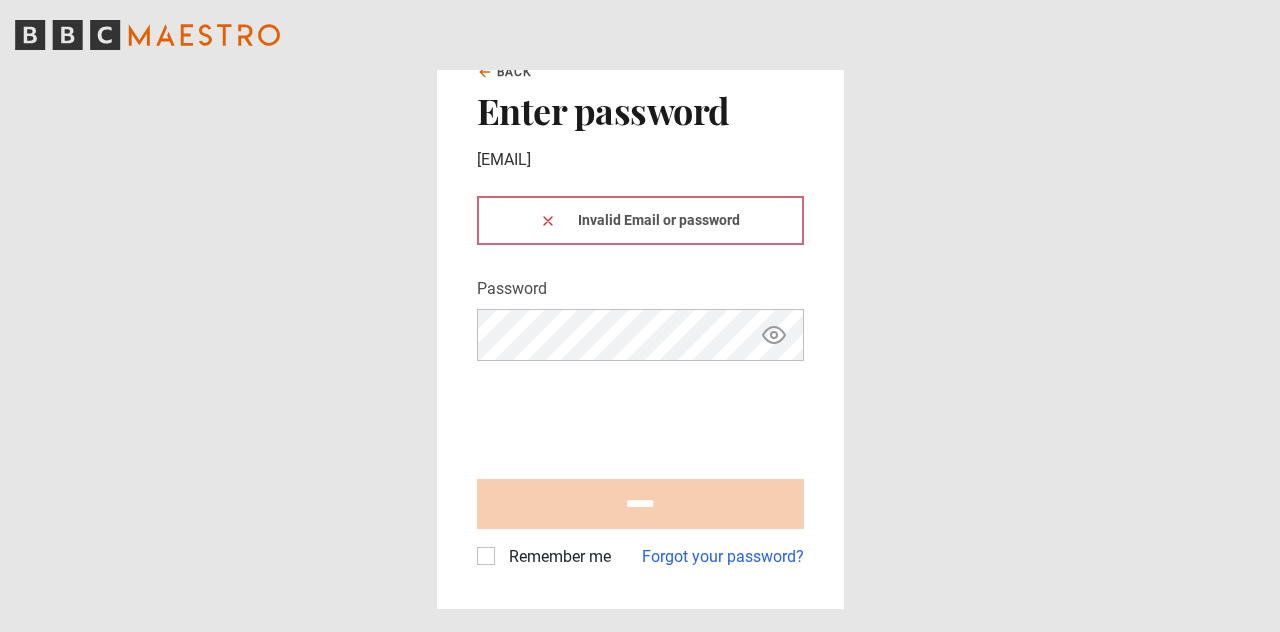 scroll, scrollTop: 0, scrollLeft: 0, axis: both 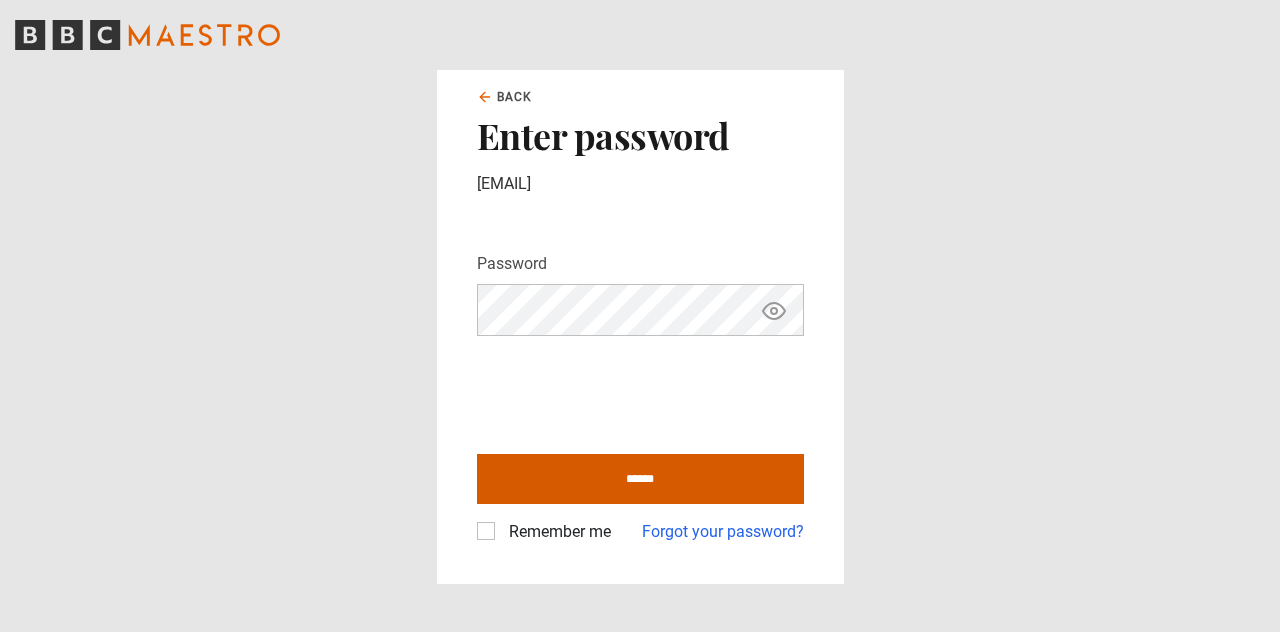 click on "******" at bounding box center (640, 479) 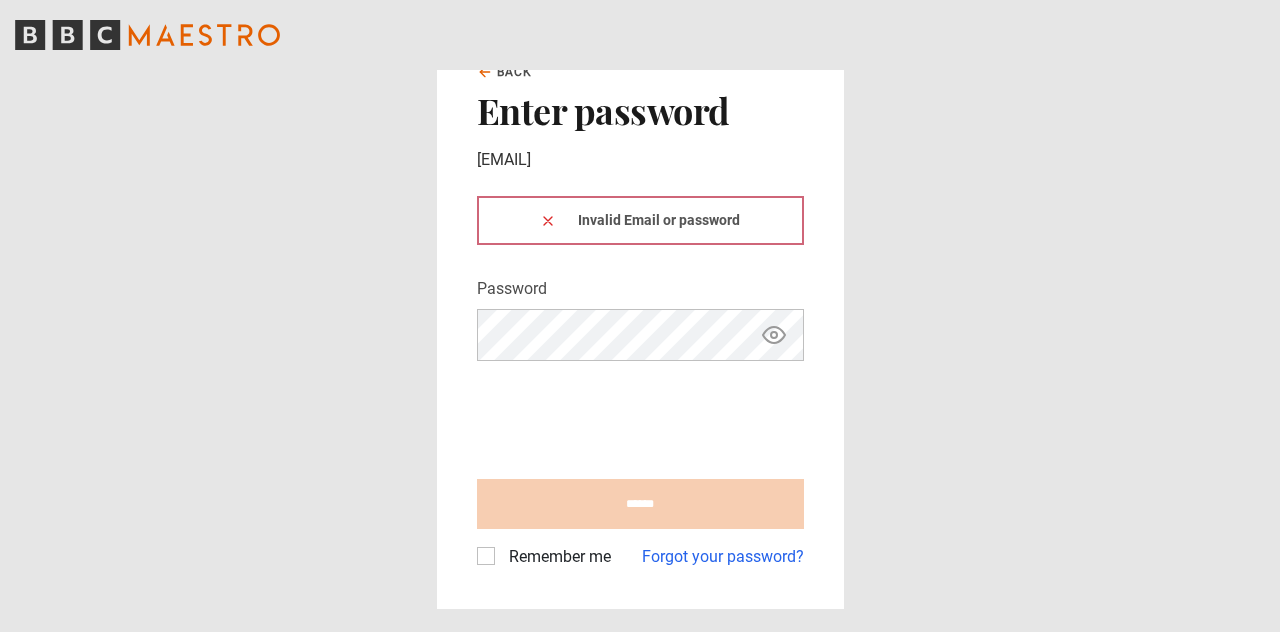 scroll, scrollTop: 0, scrollLeft: 0, axis: both 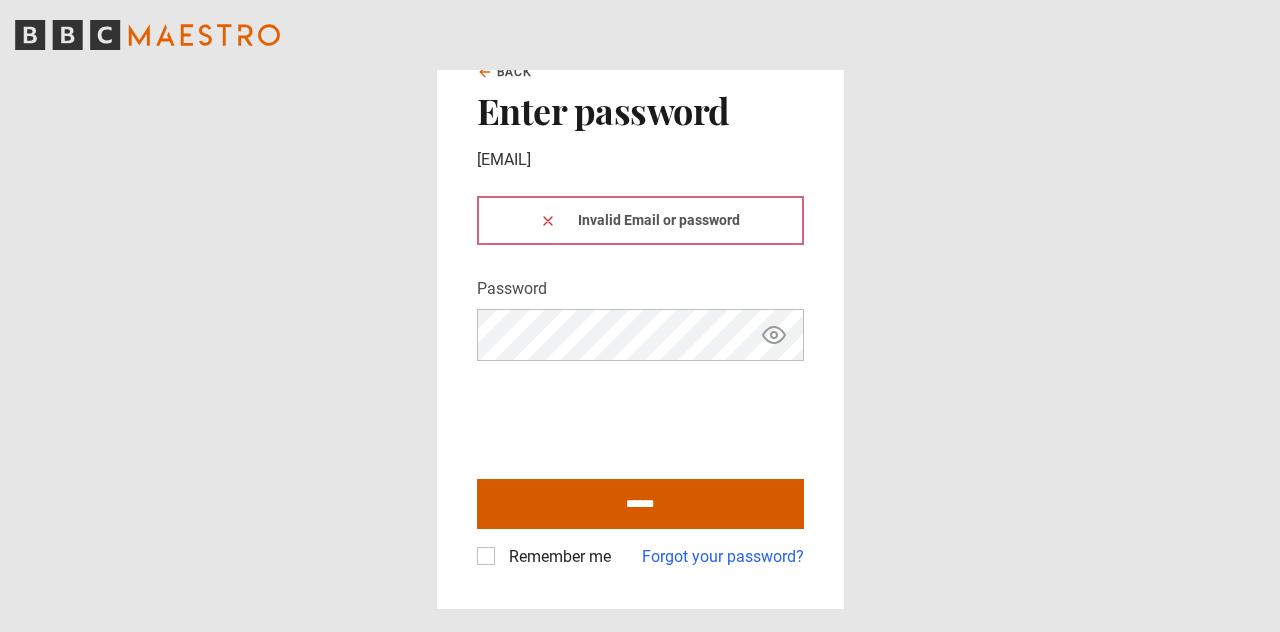 click on "******" at bounding box center [640, 504] 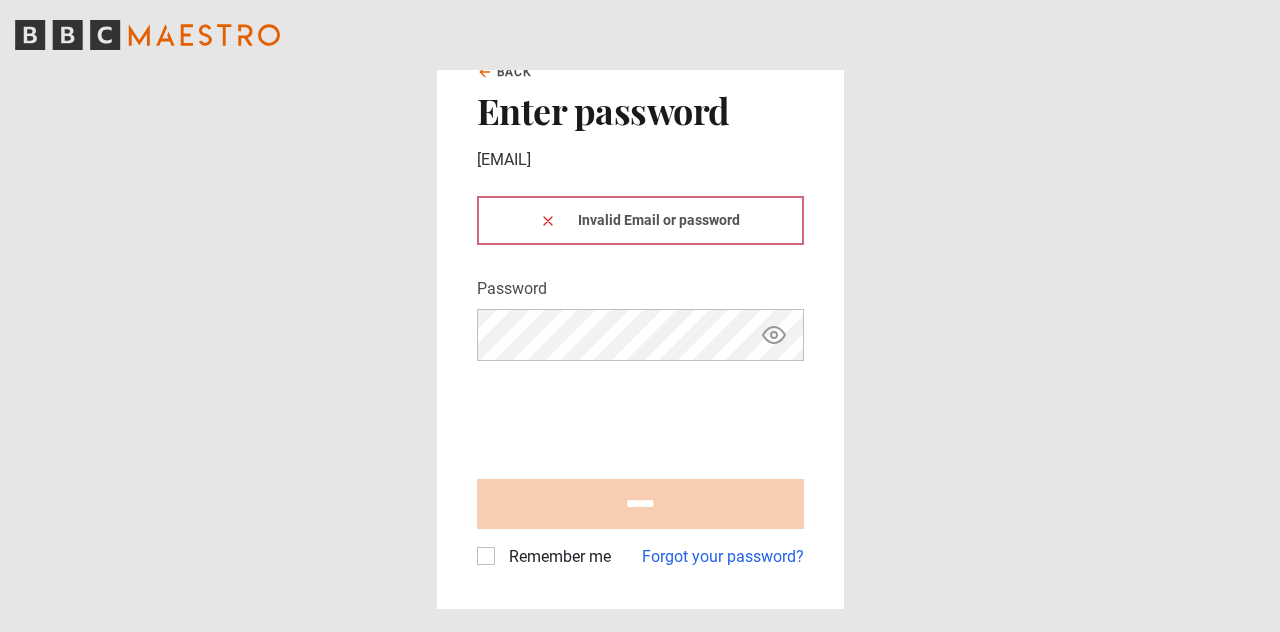 scroll, scrollTop: 0, scrollLeft: 0, axis: both 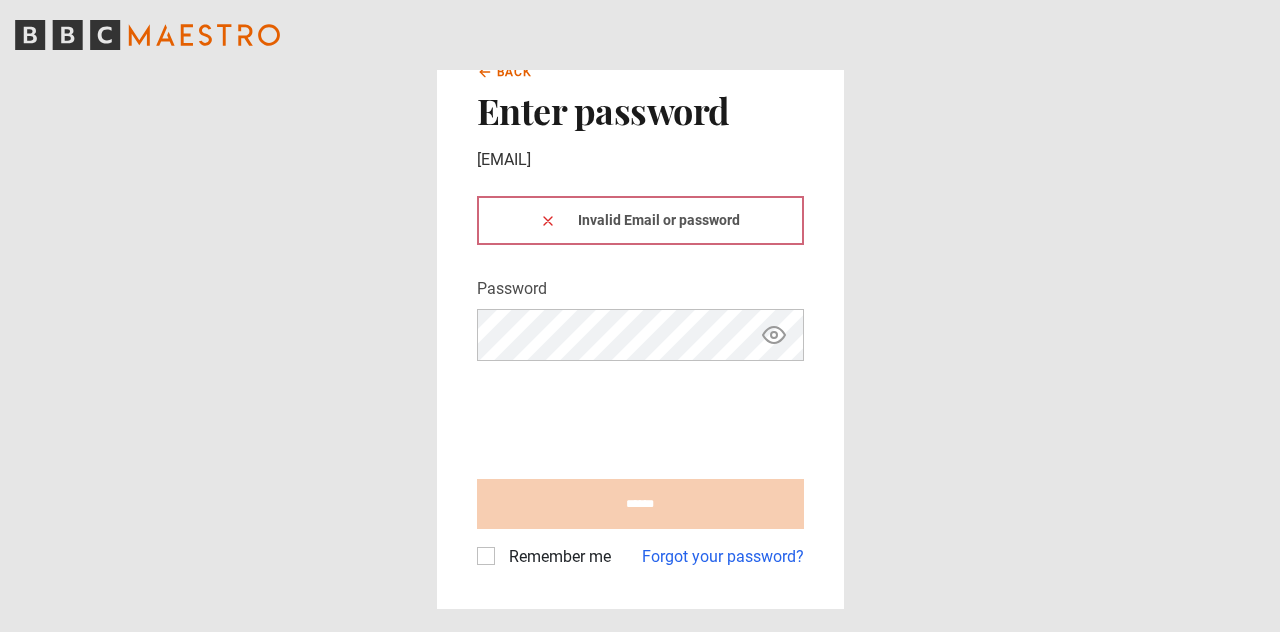 click on "Back" at bounding box center (515, 72) 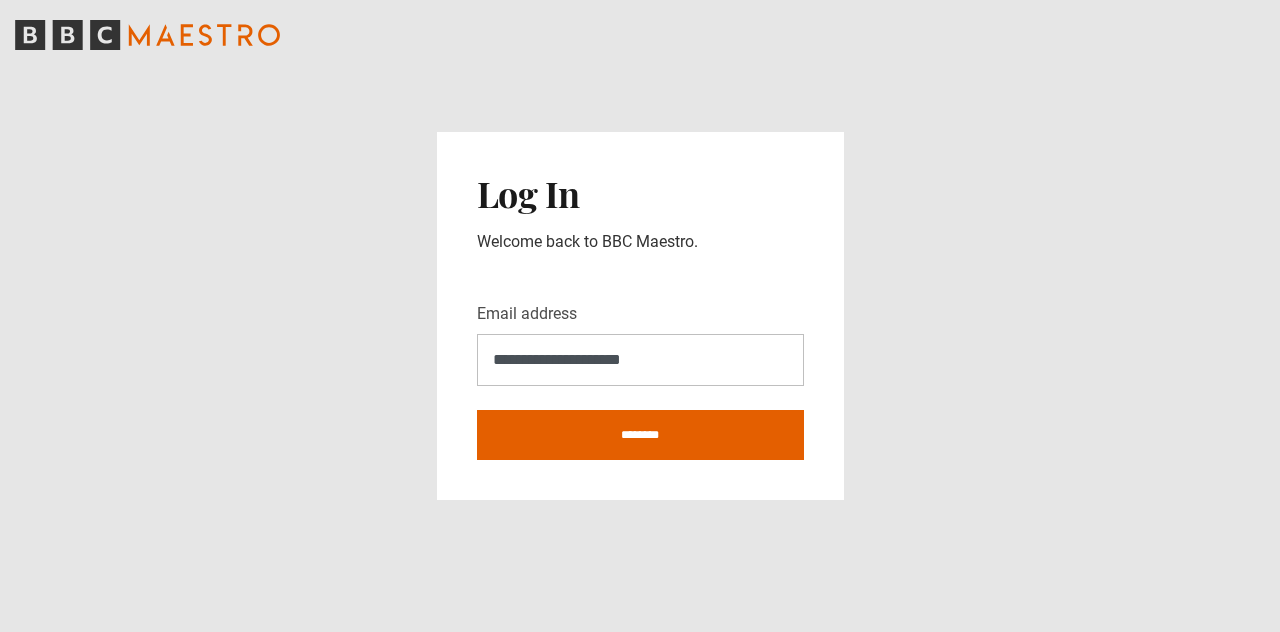 scroll, scrollTop: 0, scrollLeft: 0, axis: both 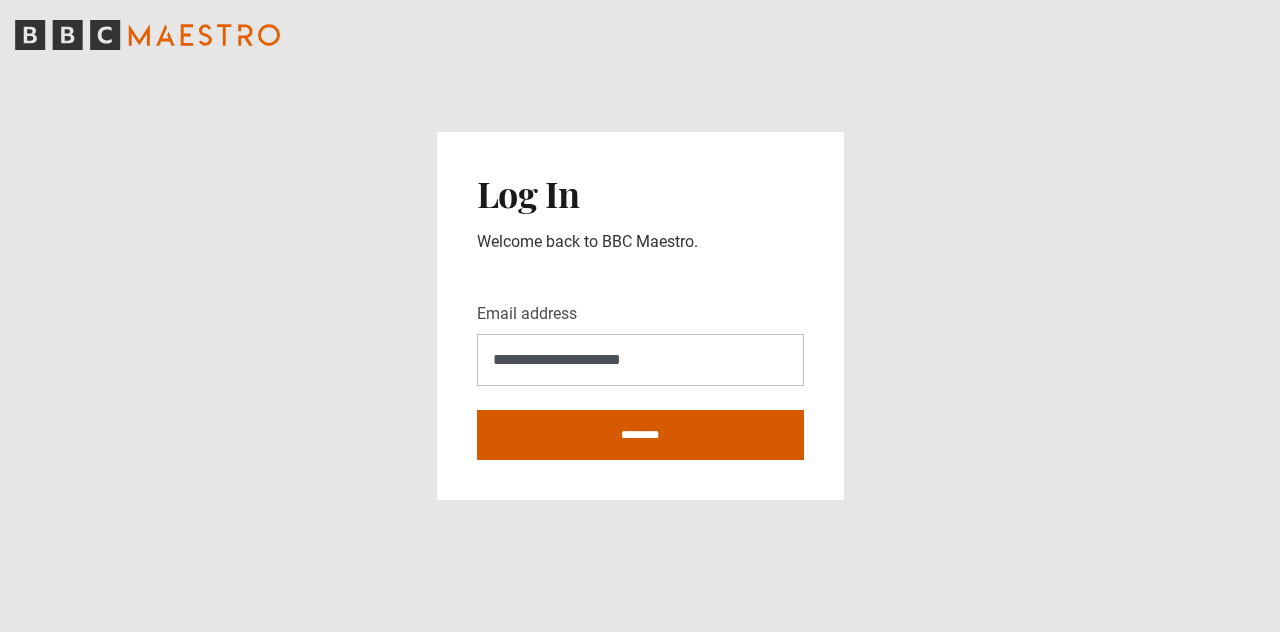 click on "********" at bounding box center (640, 435) 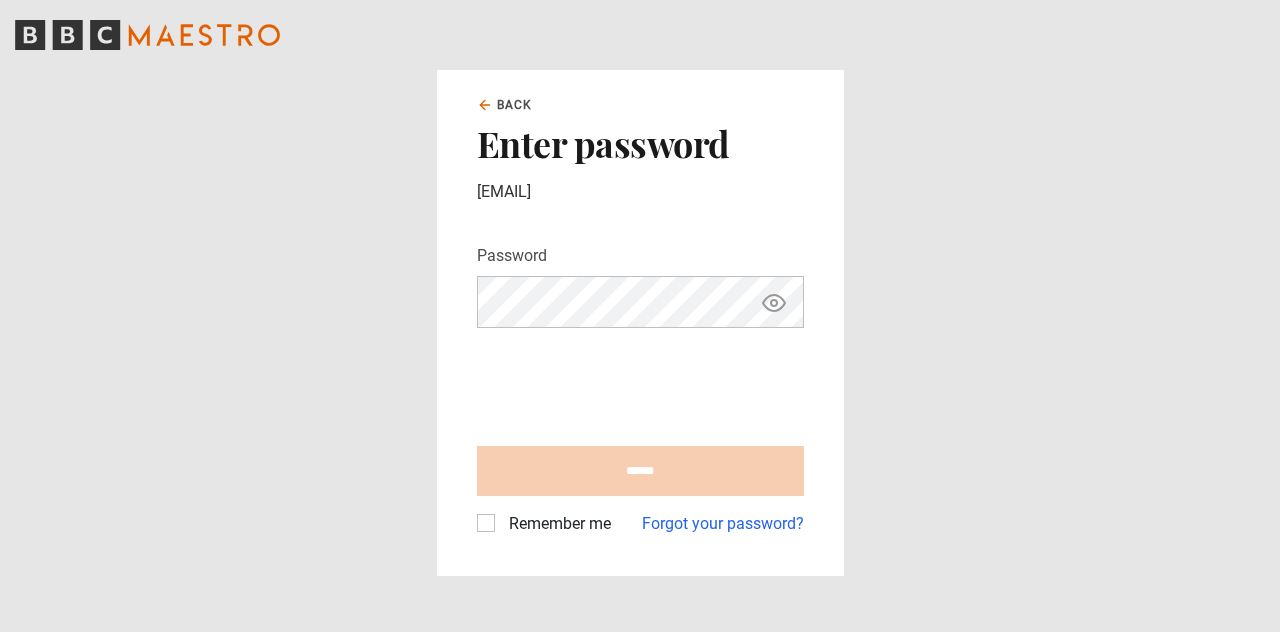 scroll, scrollTop: 0, scrollLeft: 0, axis: both 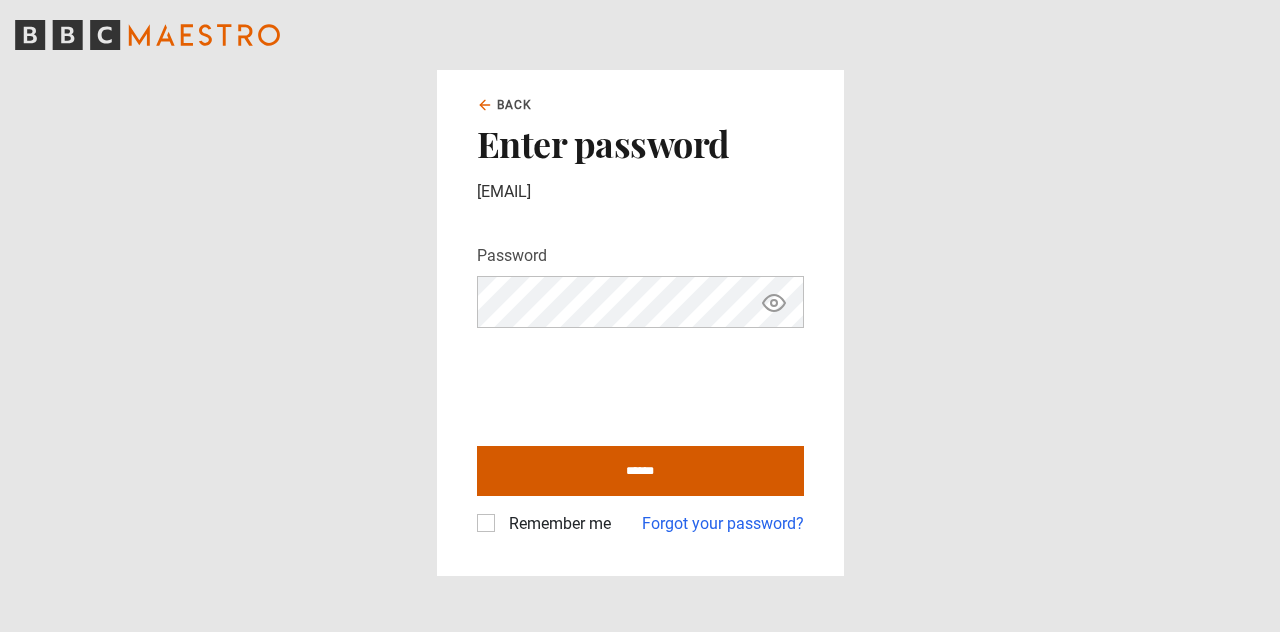 click on "******" at bounding box center (640, 471) 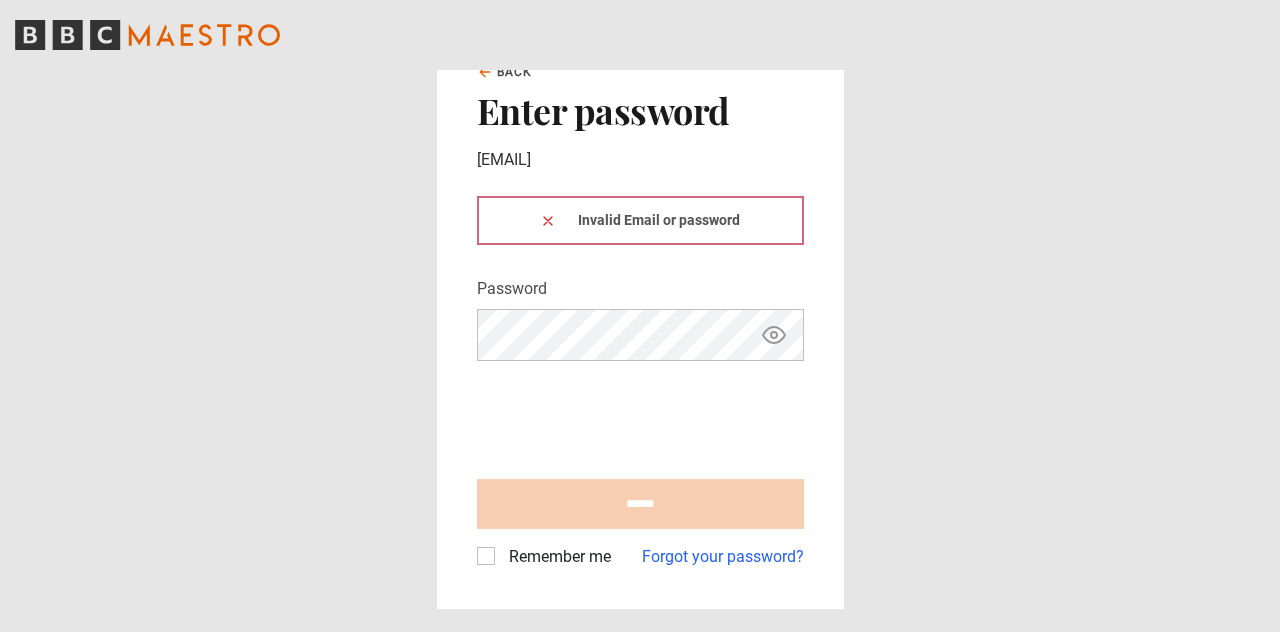 scroll, scrollTop: 0, scrollLeft: 0, axis: both 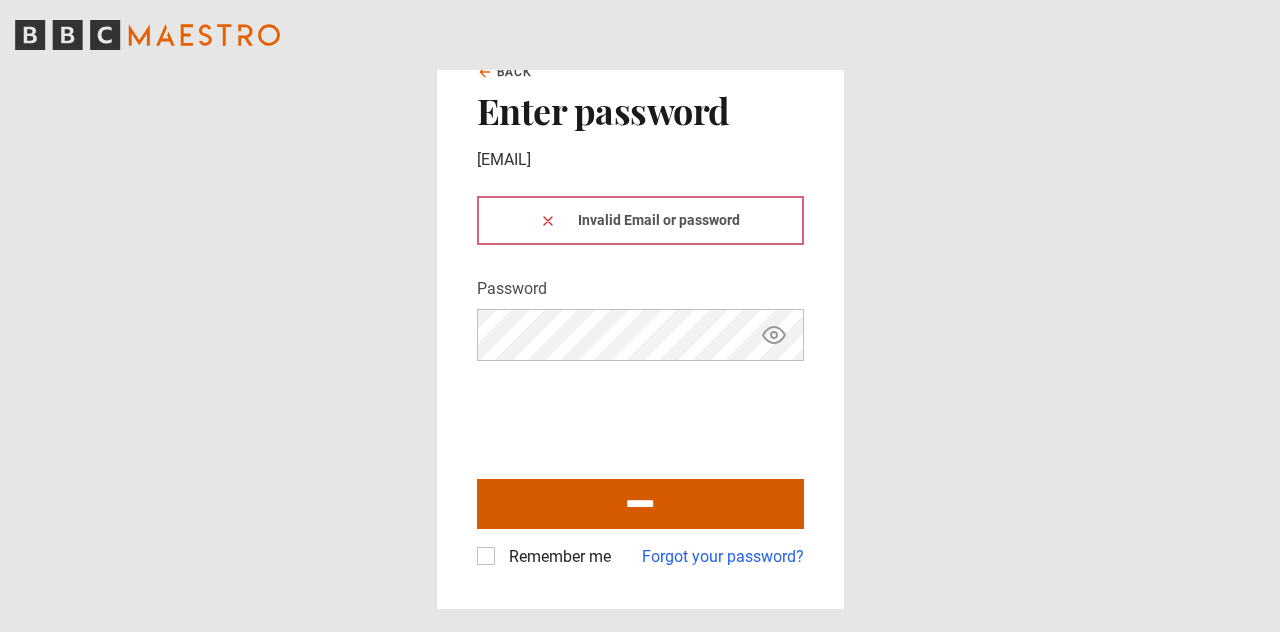 click on "******" at bounding box center (640, 504) 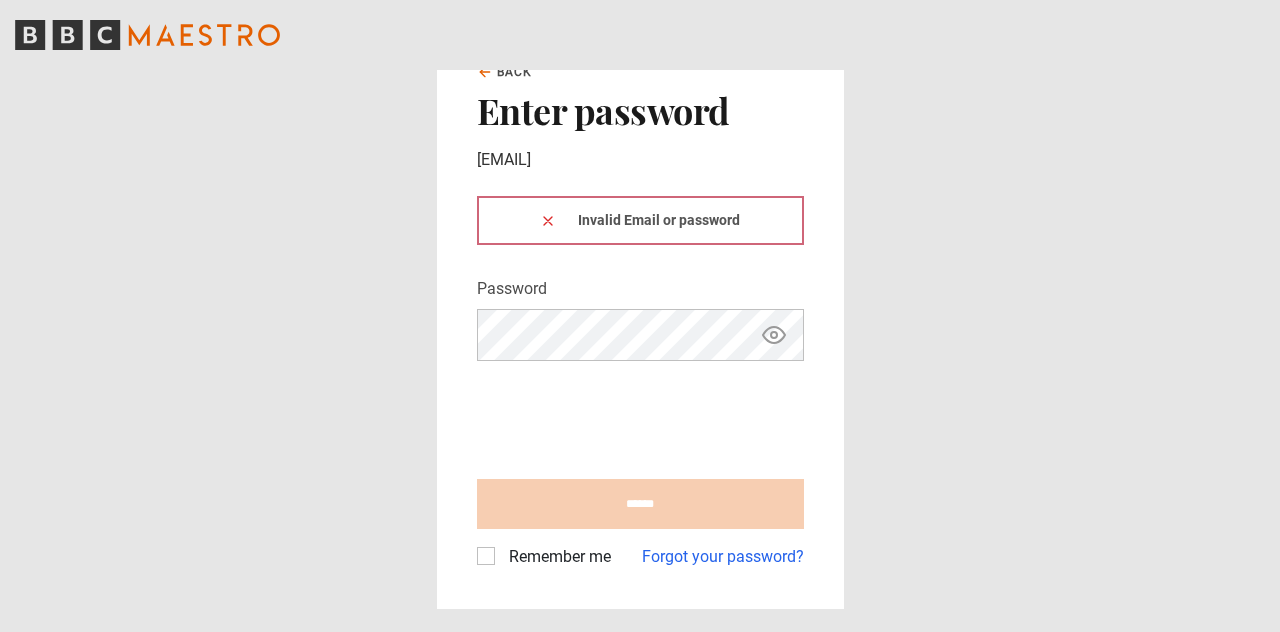 scroll, scrollTop: 0, scrollLeft: 0, axis: both 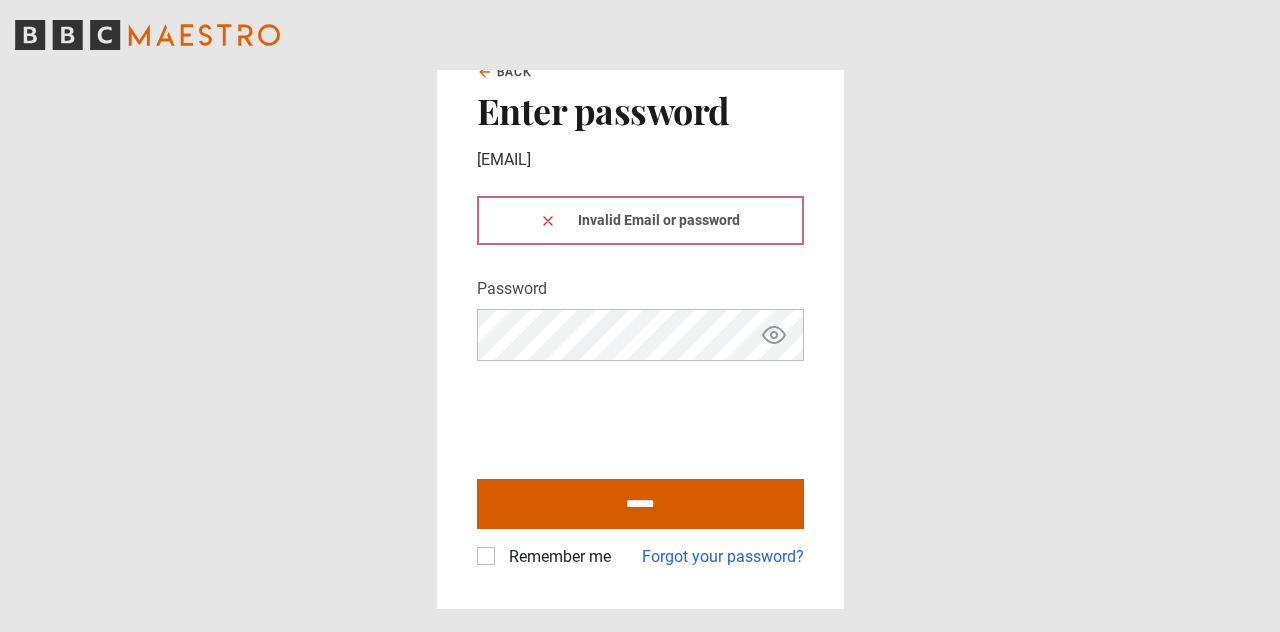 click on "******" at bounding box center [640, 504] 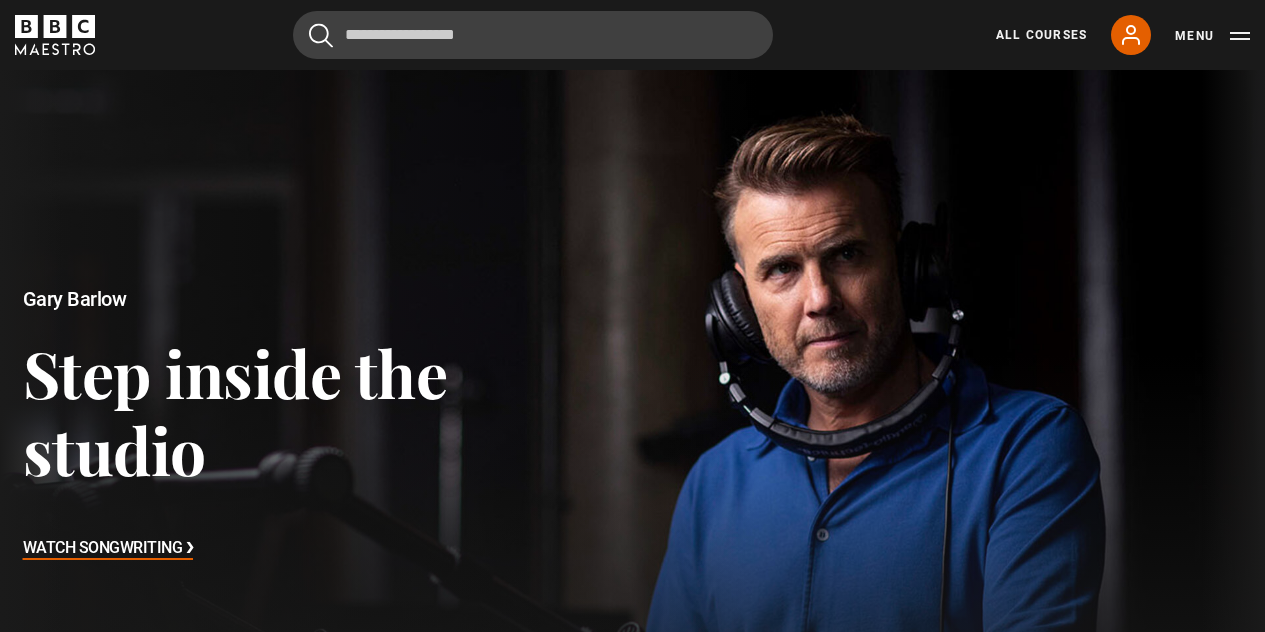scroll, scrollTop: 0, scrollLeft: 0, axis: both 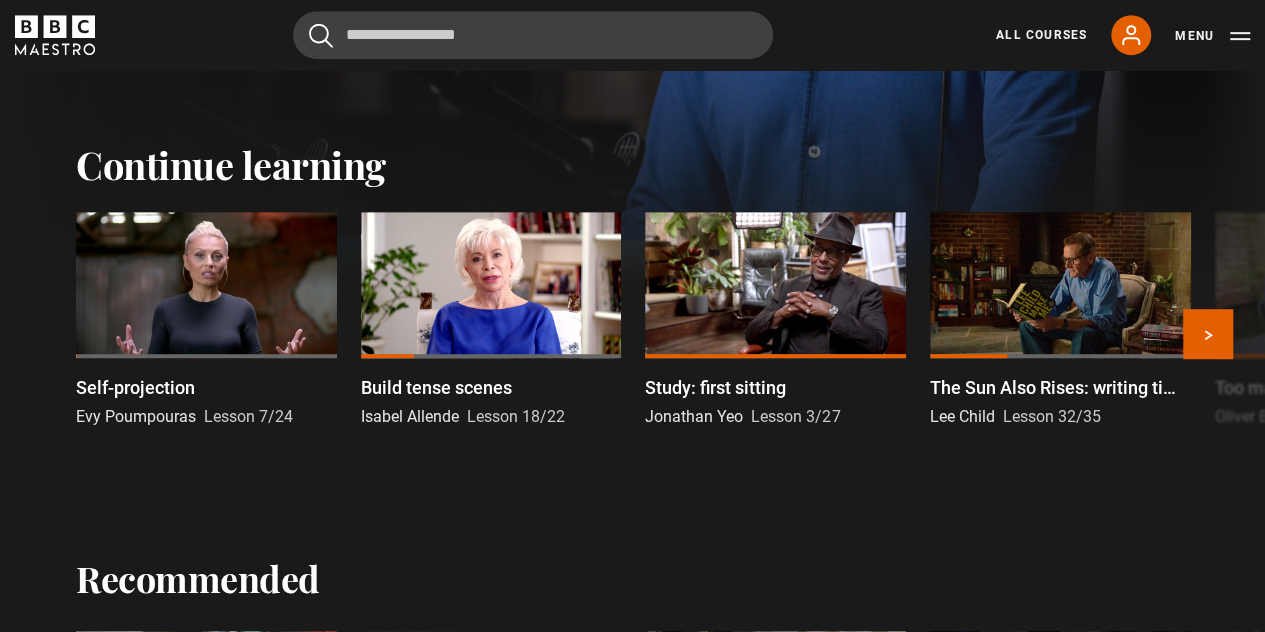 click at bounding box center [206, 285] 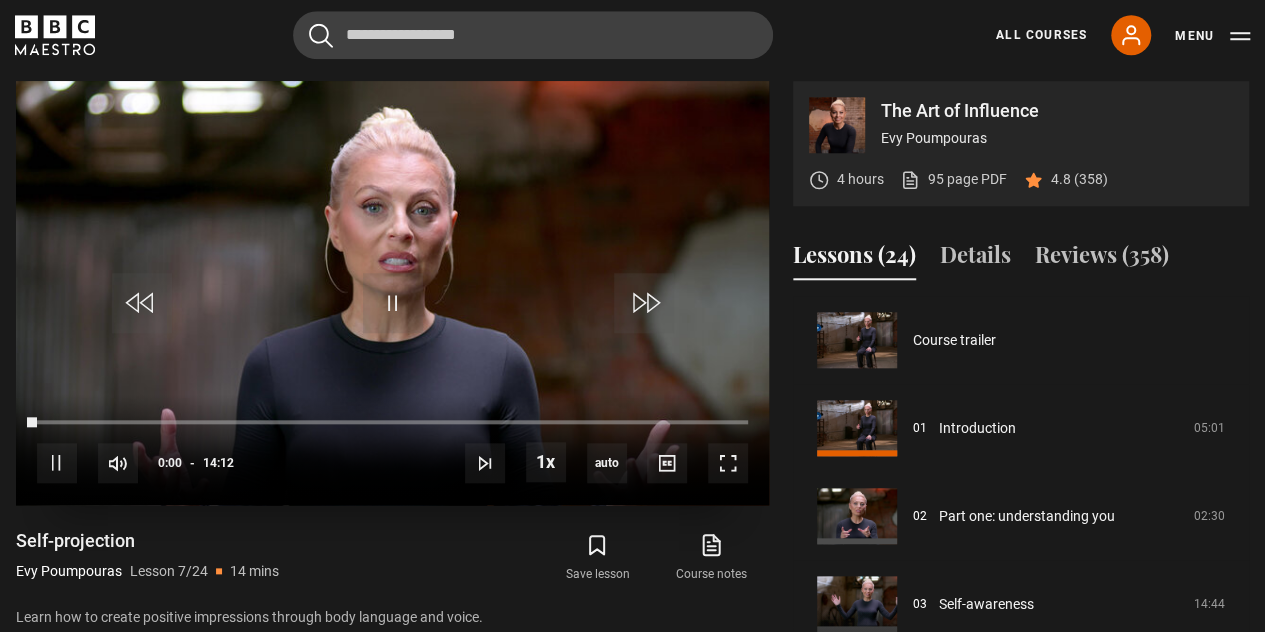 scroll, scrollTop: 827, scrollLeft: 0, axis: vertical 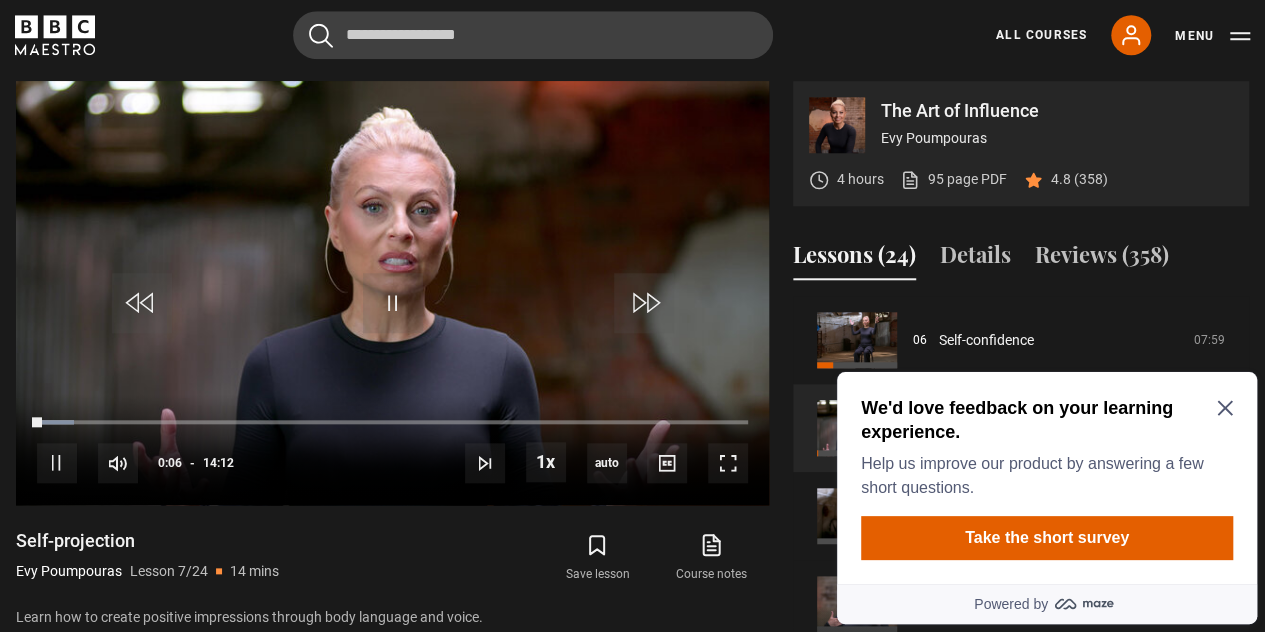 click 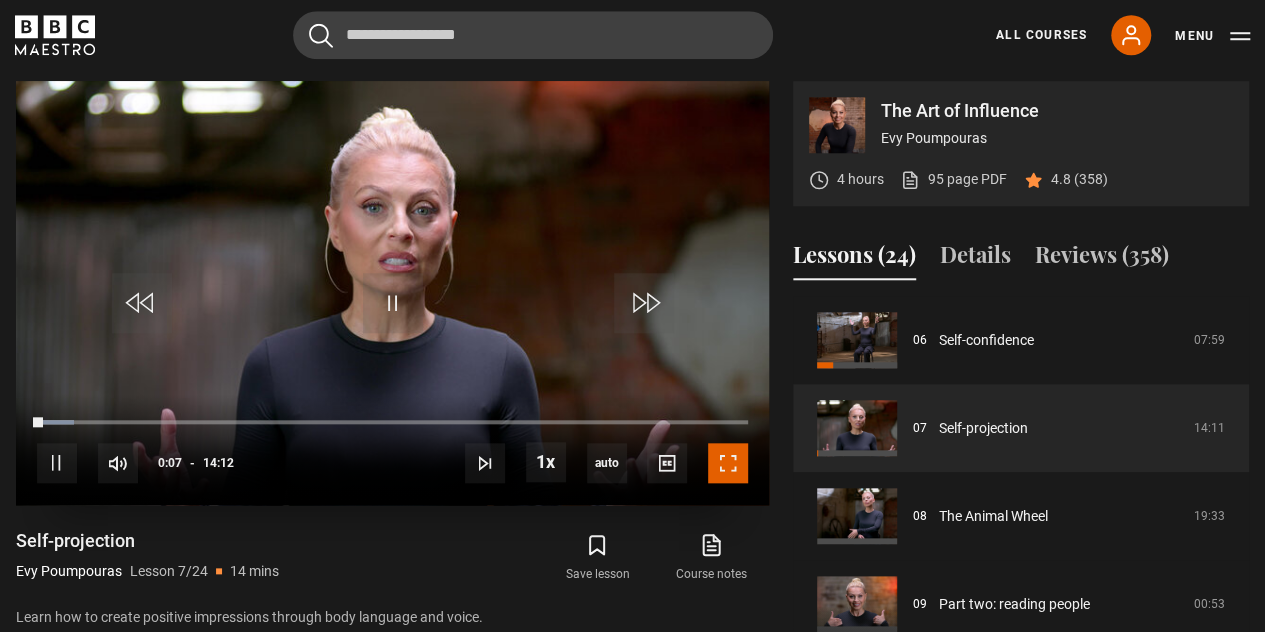 click at bounding box center (728, 463) 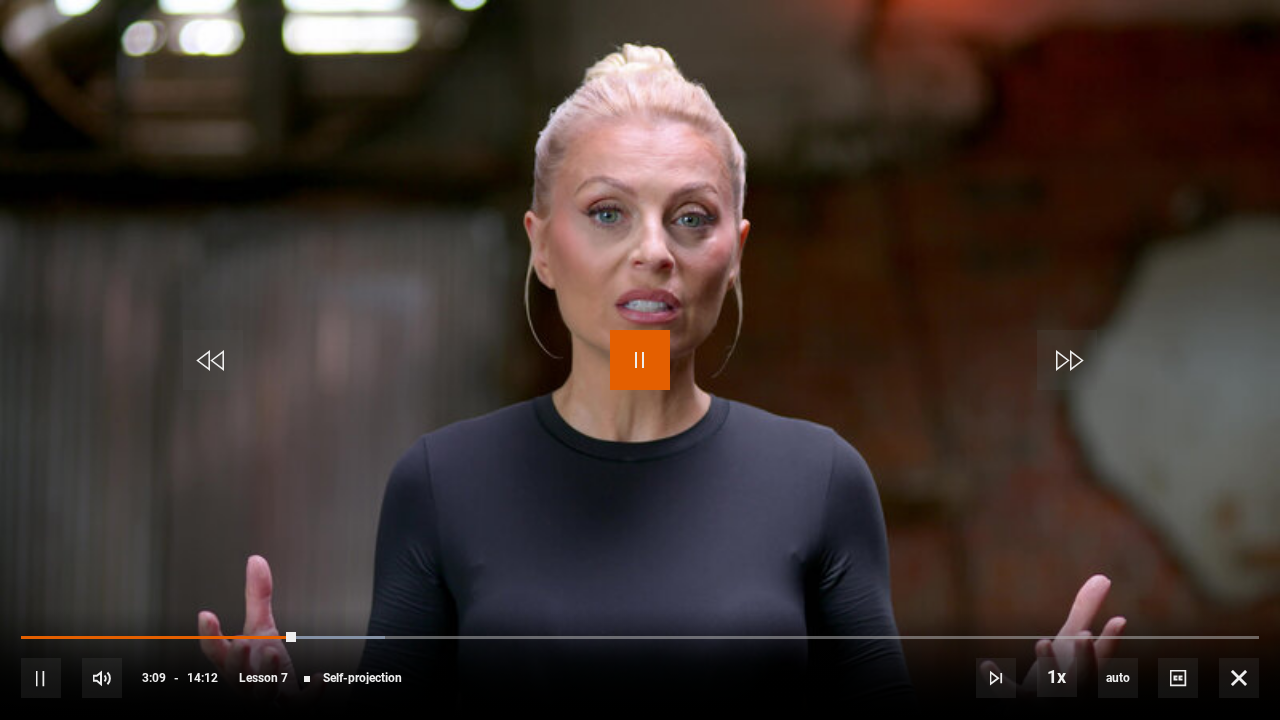 click at bounding box center (640, 360) 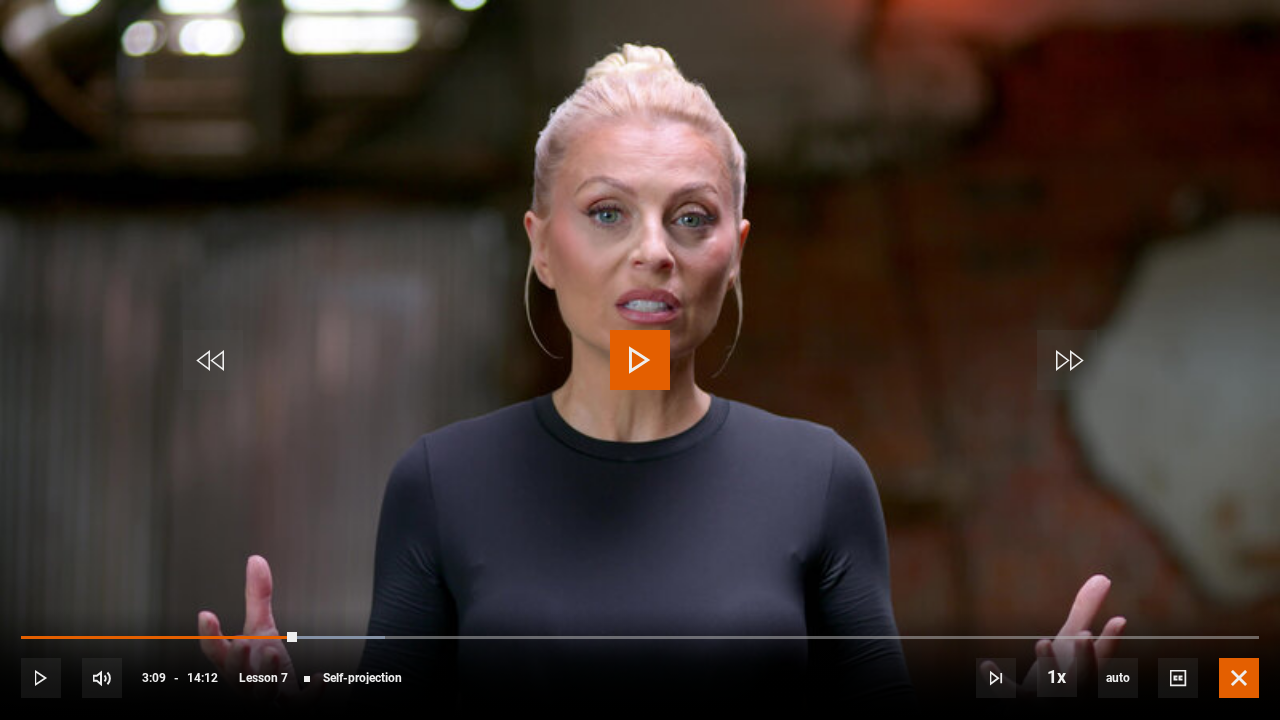 click at bounding box center (1239, 678) 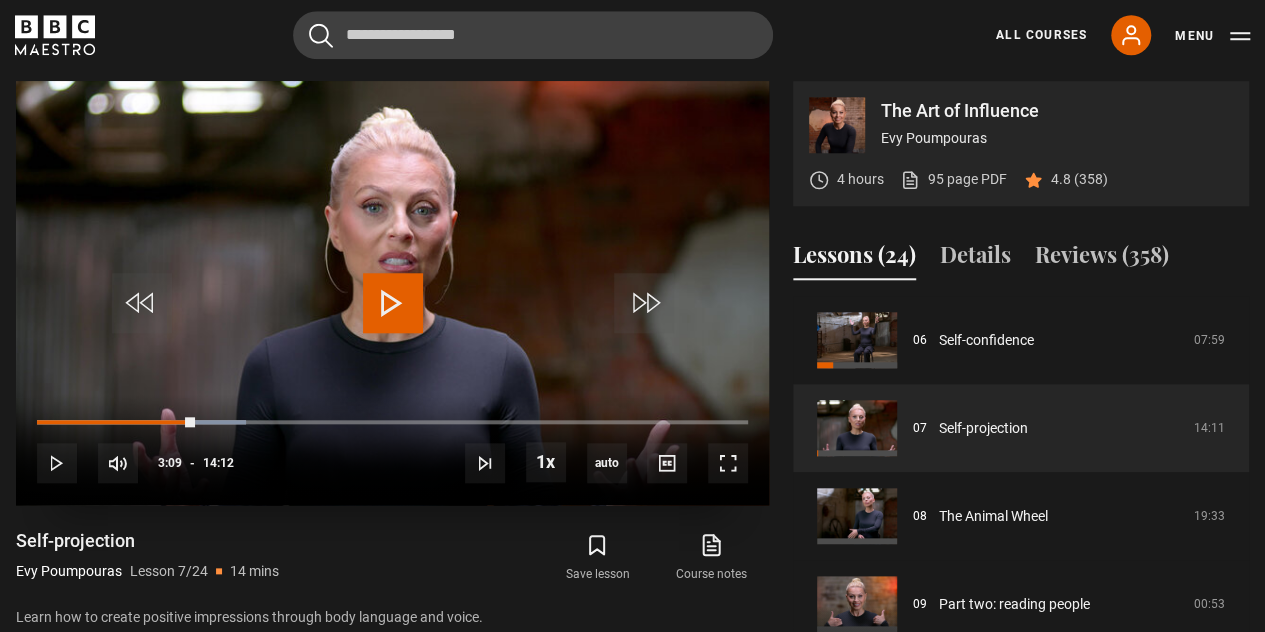 click at bounding box center (393, 303) 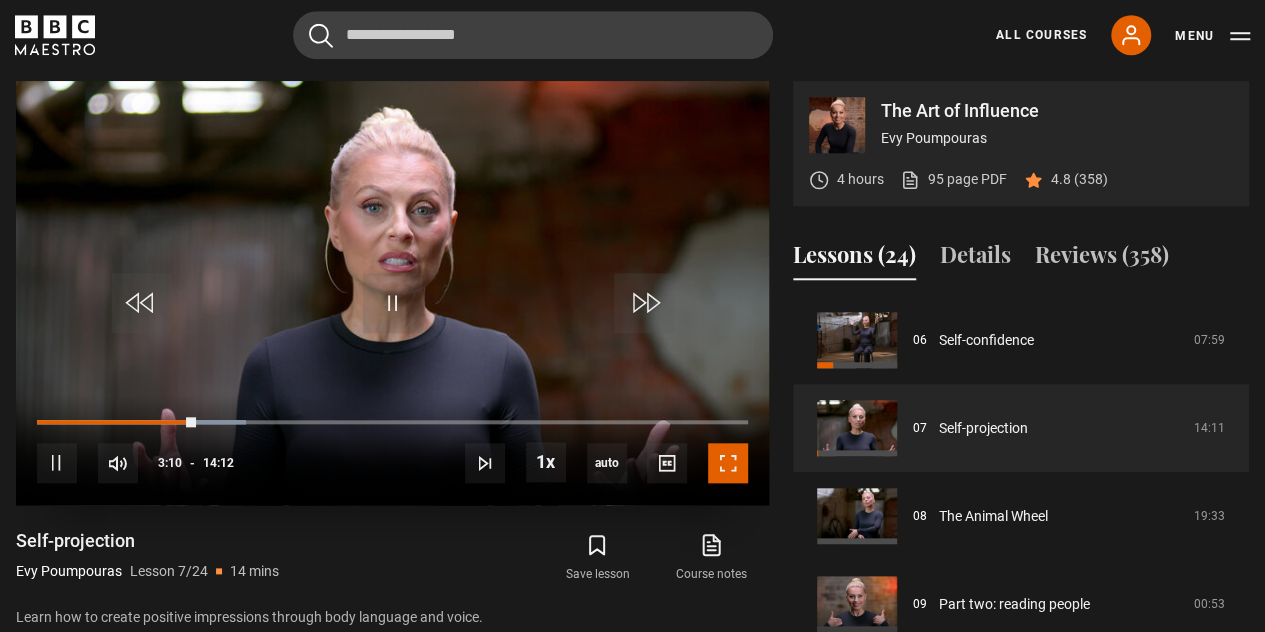 click at bounding box center [728, 463] 